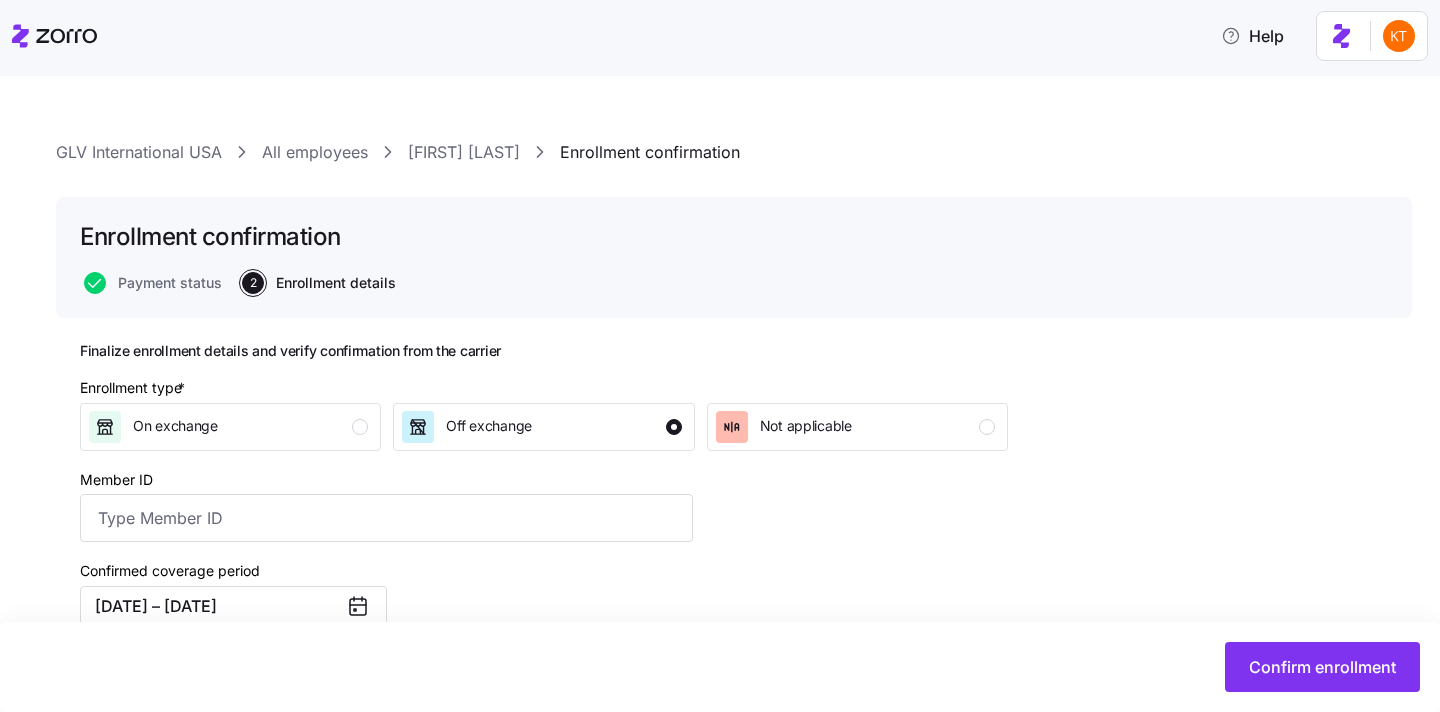 scroll, scrollTop: 0, scrollLeft: 0, axis: both 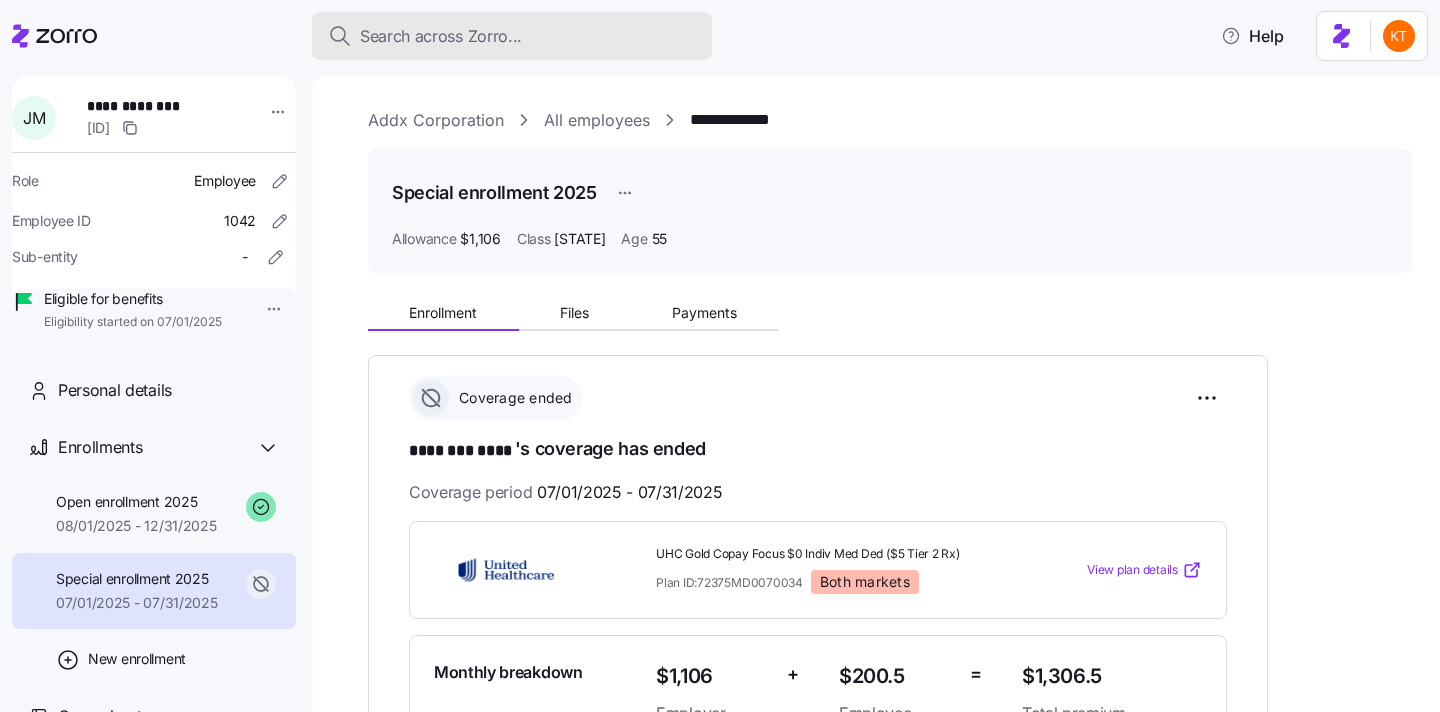 click on "Search across Zorro..." at bounding box center (441, 36) 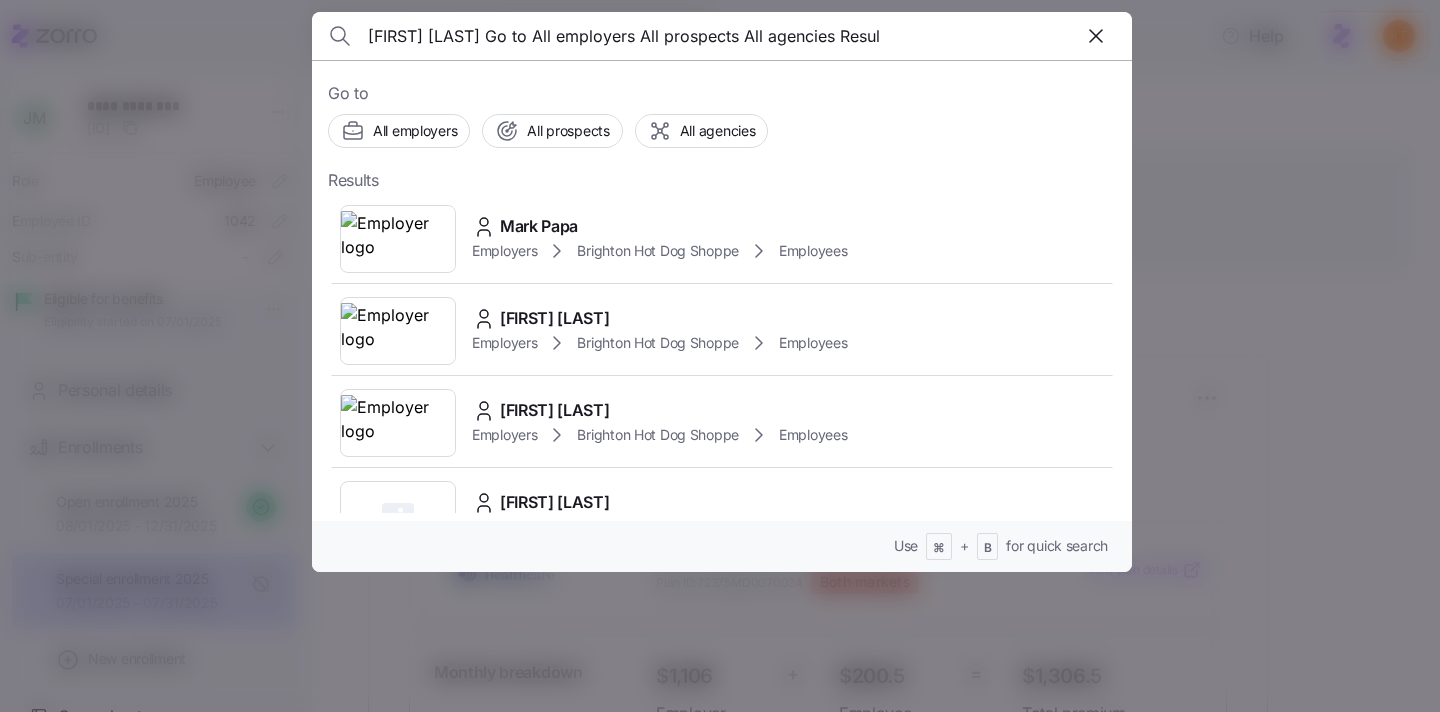 type on "[FIRST] [LAST] Go to All employers All prospects All agencies Results [FIRST] [LAST] Employers Shureline Electrical Employees [FIRST] [LAST] Employers Village Green Landscapes Employees [FIRST] [LAST] Employers LRG Employees [FIRST] [LAST] Employers Demo Company Employees [FIRST] [LAST] Employers AJG Demo Company Employees [FIRST] [LAST] Employers Bishop Eye Associates Employees [FIRST] [LAST] Employers Old Savannah Tours Employees [FIRST] [LAST] Employers Mac's Speed Shop Employees [FIRST] [LAST] Employers Dayton Andrews Employees [FIRST] [LAST] Employers Bishop Eye Associates Employees [FIRST] [LAST] Employers StaffSource Employees [FIRST] [LAST] Employers Addx Corporation Employees [FIRST] [LAST] Employers InVision Human Services Employees [FIRST] [LAST] Employers Bernie and Phyl's Furniture Employees [FIRST] [LAST] Employers StaffSource Employees [FIRST] [LAST] Employers StaffSource Employees [FIRST] [LAST] Employers Bernie and Phyl's Furniture Employees [FIRST] [LAST] Employers Bernie and Phyl's Furniture Employees [FIRST] [LAST] Employers Lumos Employees [FIRST] [LAST] MeBe" 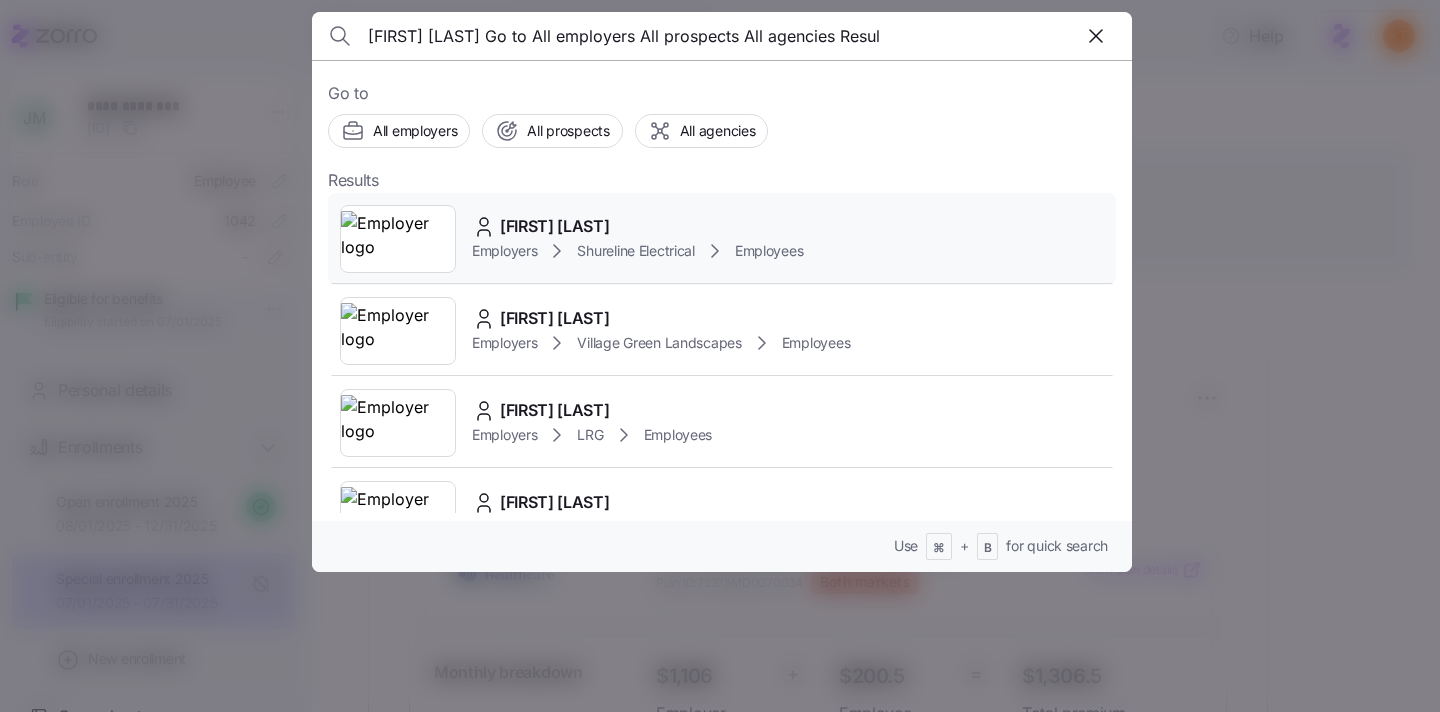 click on "[FIRST] [LAST] Employers Shureline Electrical Employees" at bounding box center [722, 239] 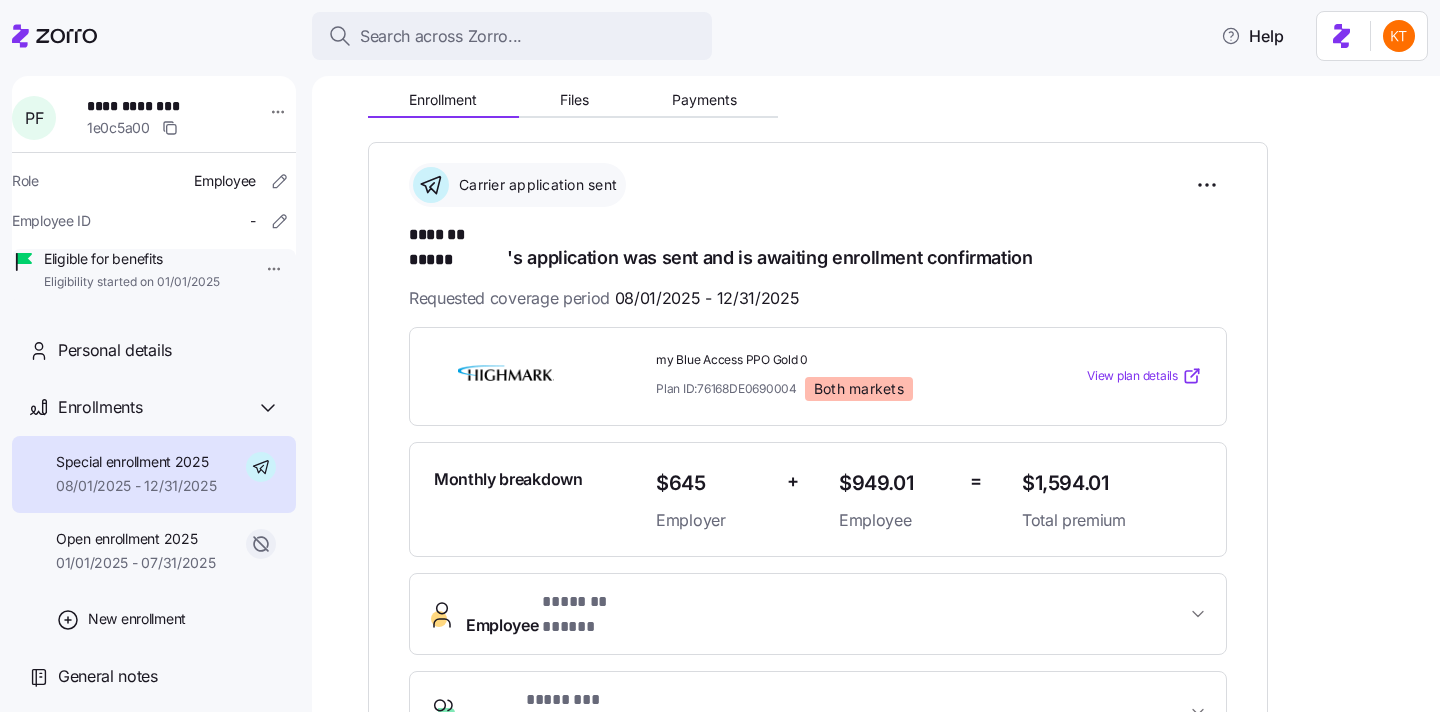 scroll, scrollTop: 323, scrollLeft: 0, axis: vertical 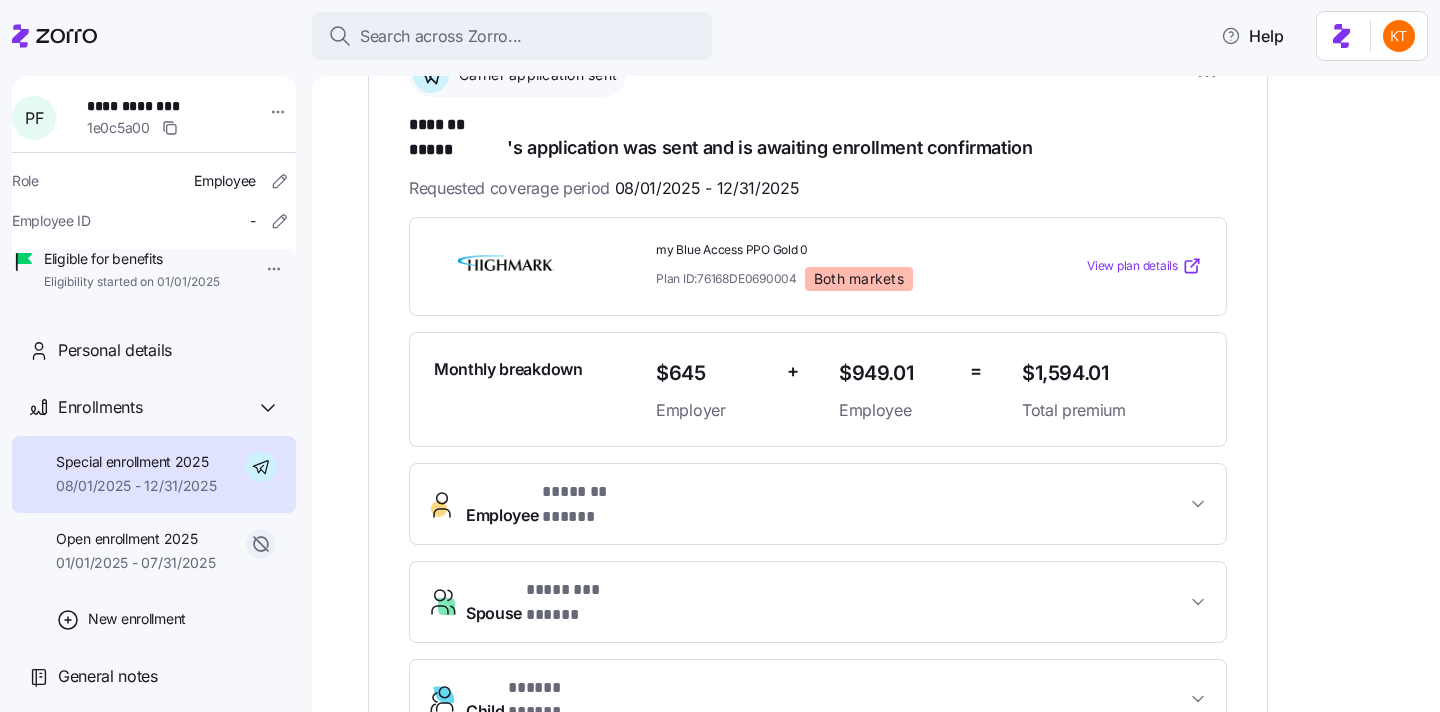 click on "Confirm enrollment" at bounding box center [1138, 776] 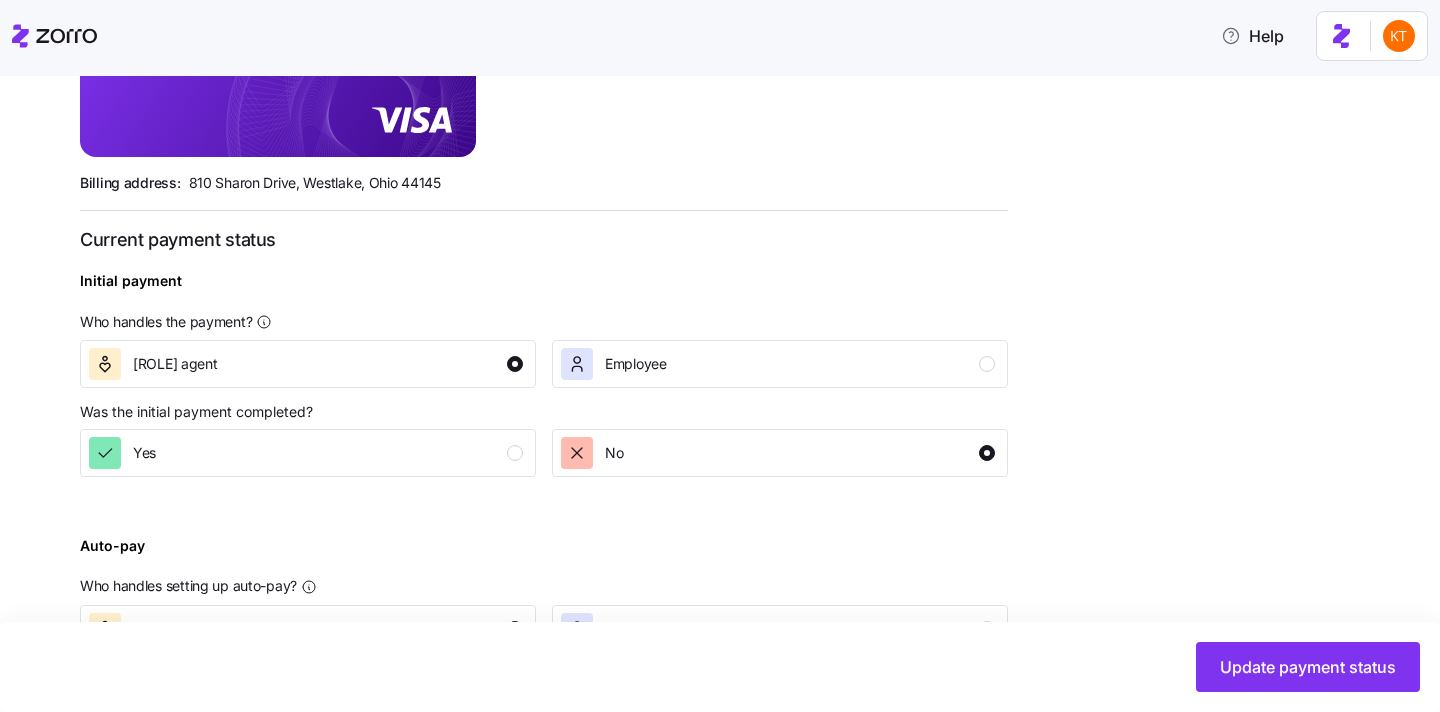 scroll, scrollTop: 675, scrollLeft: 0, axis: vertical 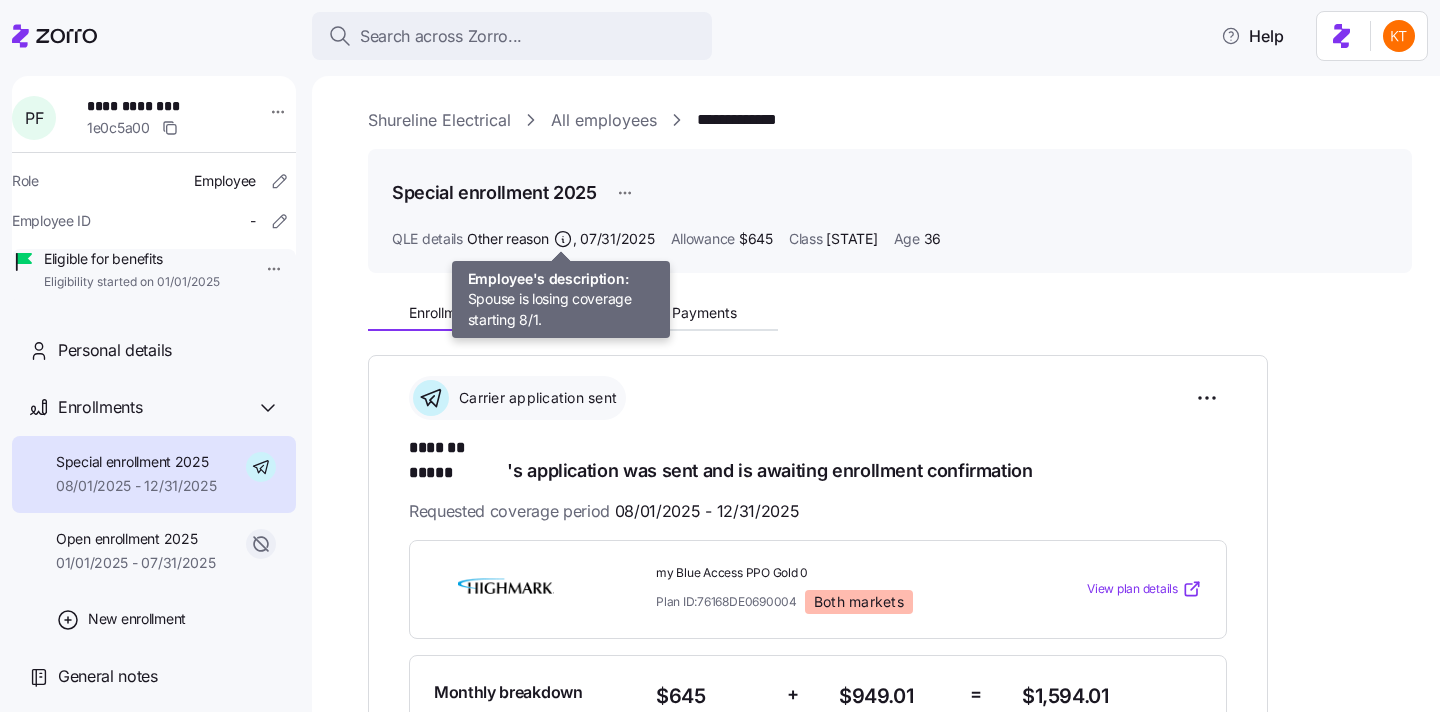 click 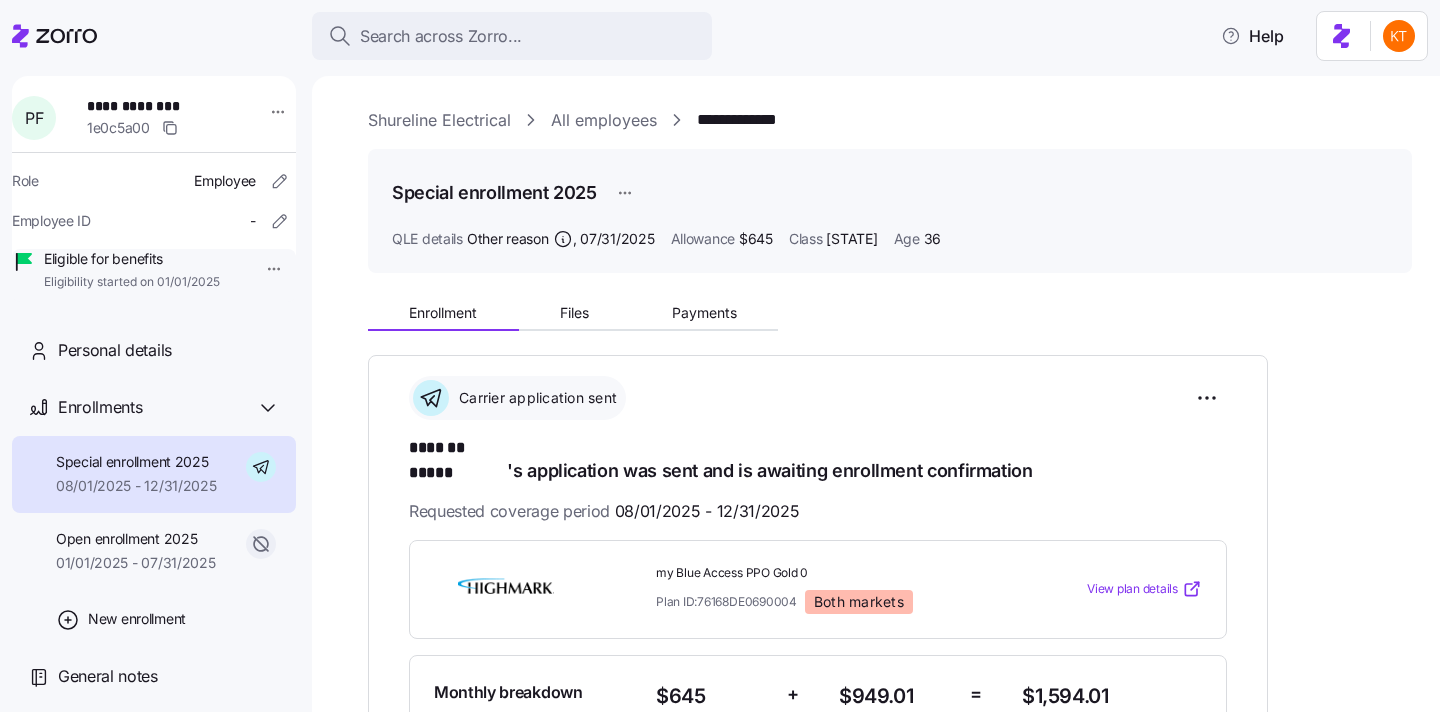 click 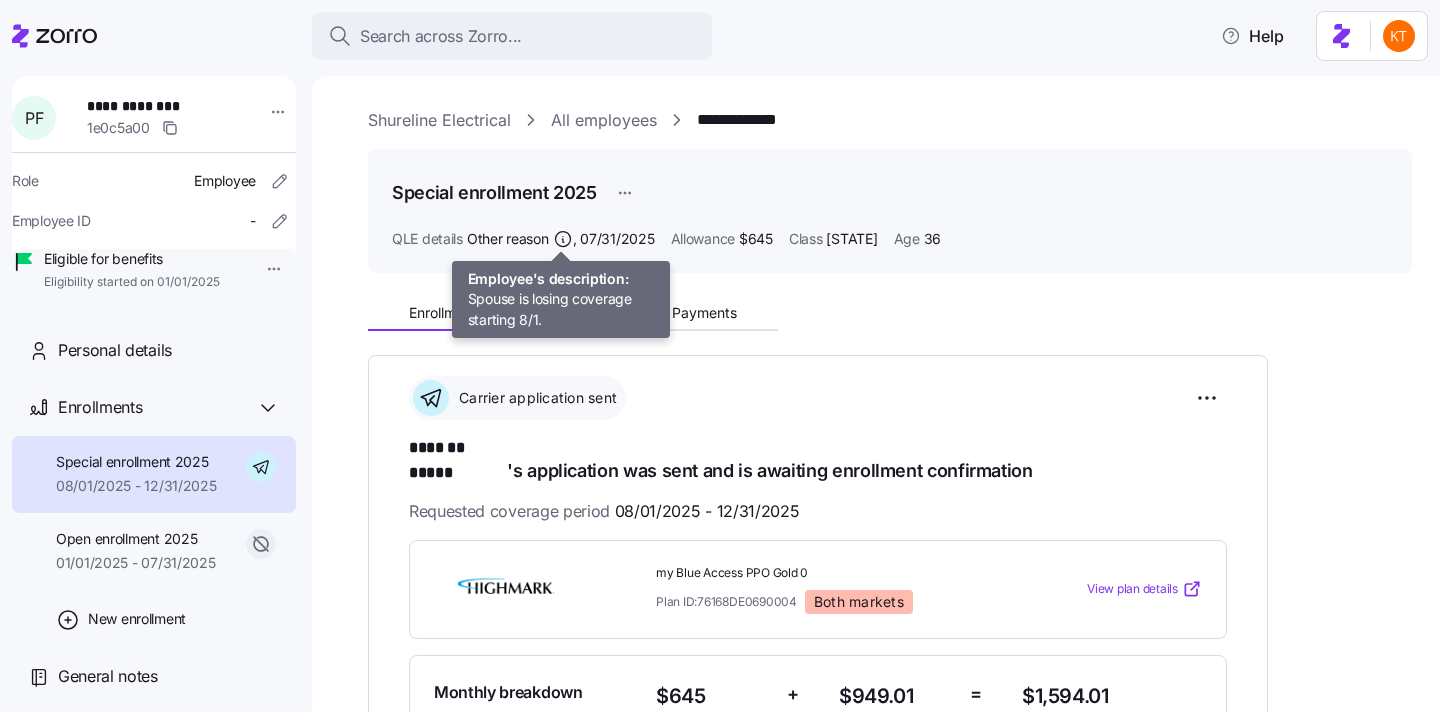 click 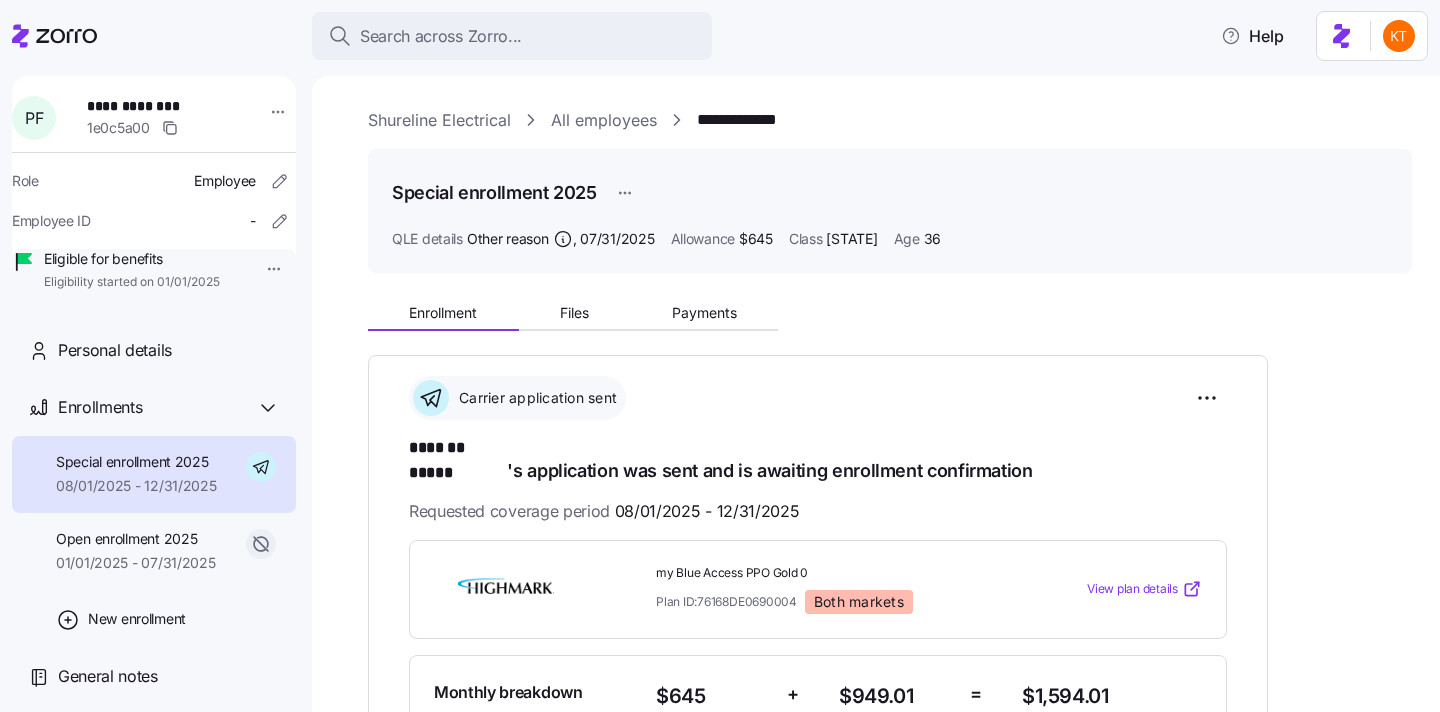 click 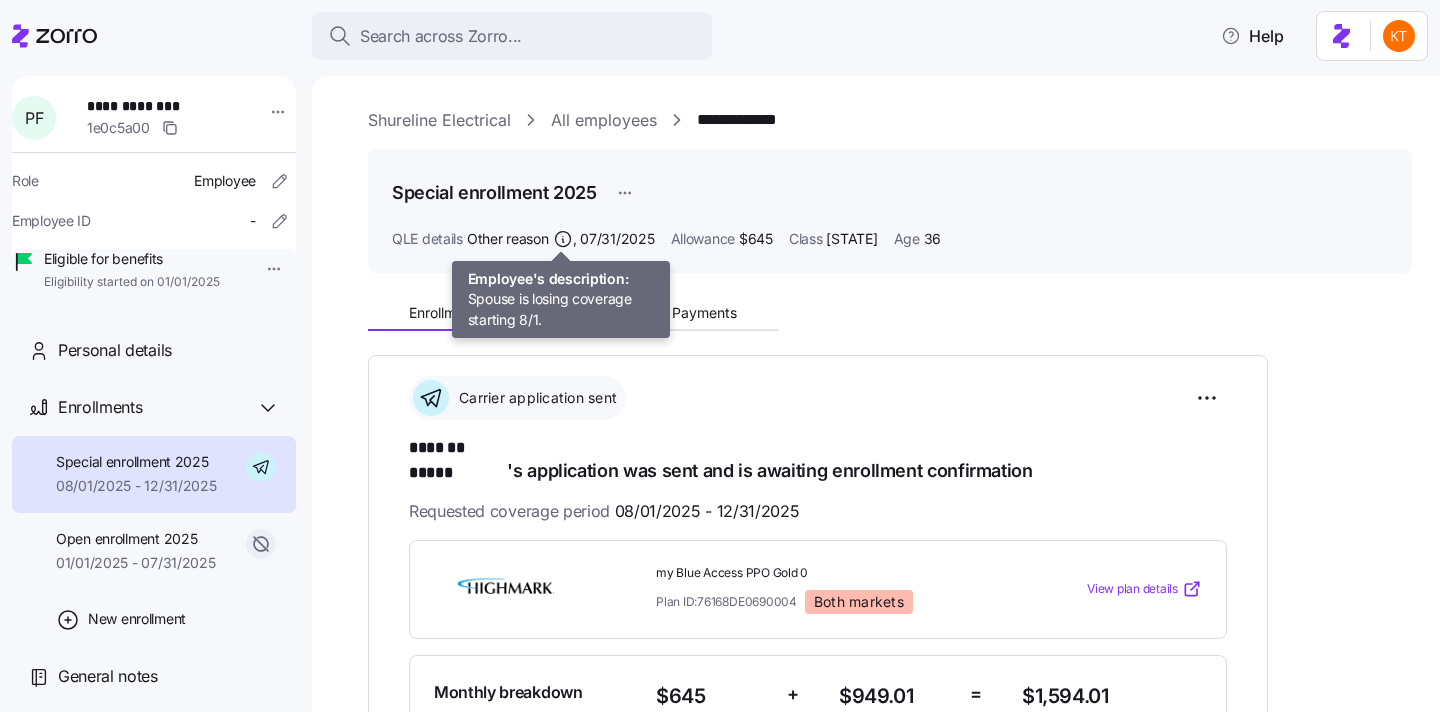 click 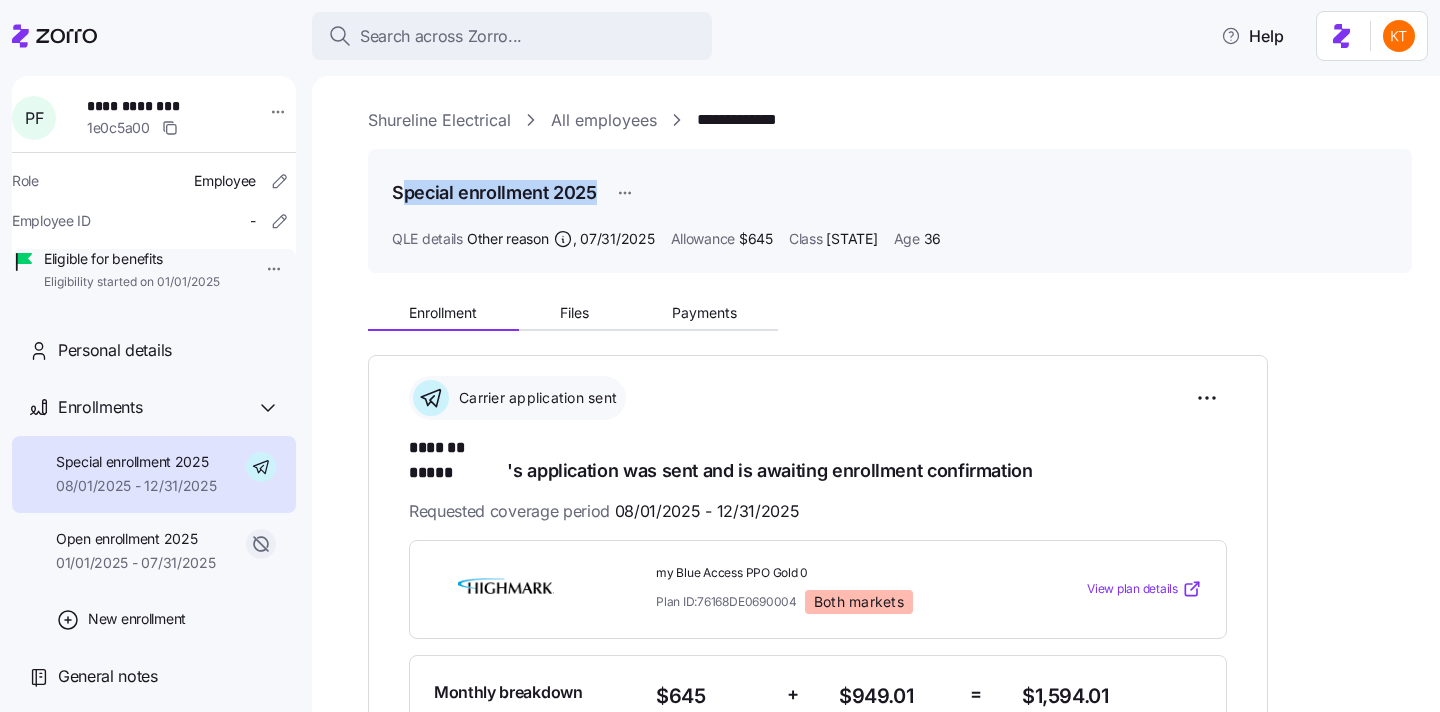 drag, startPoint x: 399, startPoint y: 196, endPoint x: 459, endPoint y: 211, distance: 61.846584 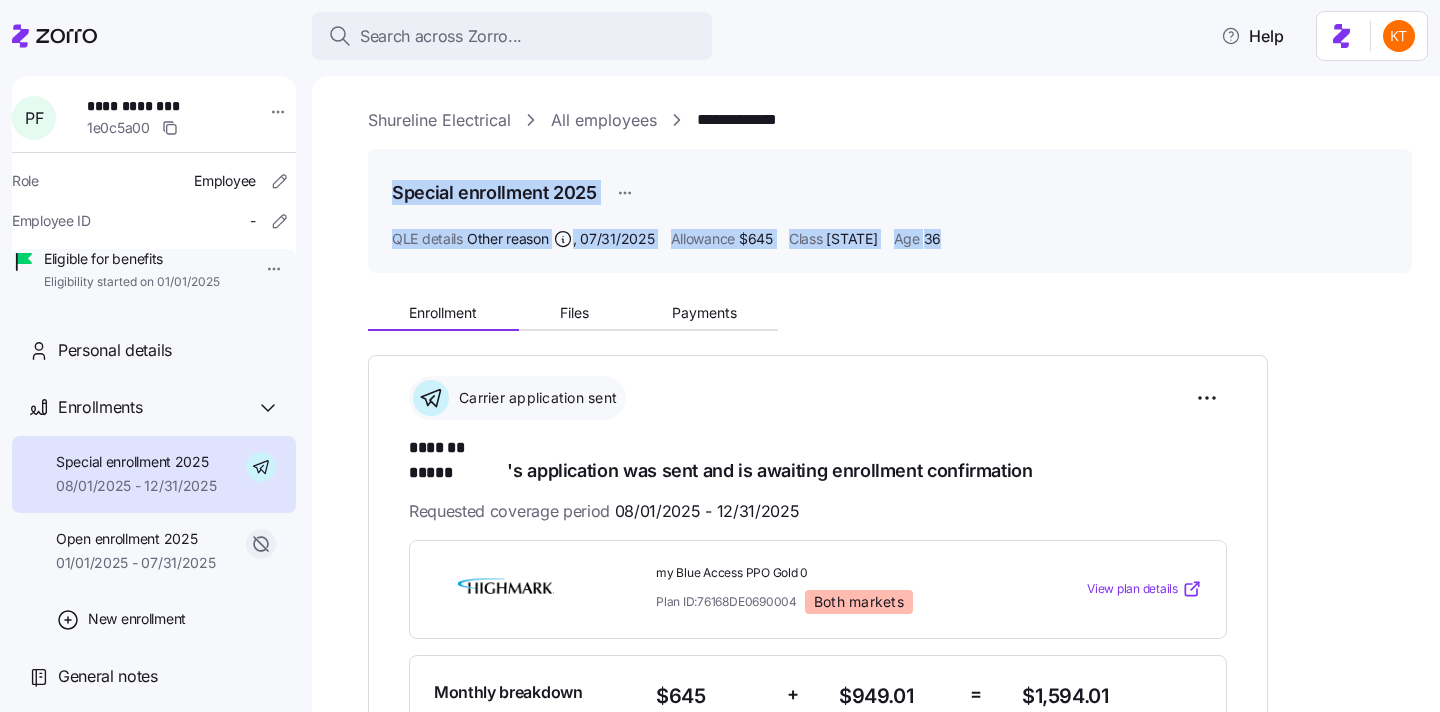 drag, startPoint x: 393, startPoint y: 195, endPoint x: 901, endPoint y: 277, distance: 514.57556 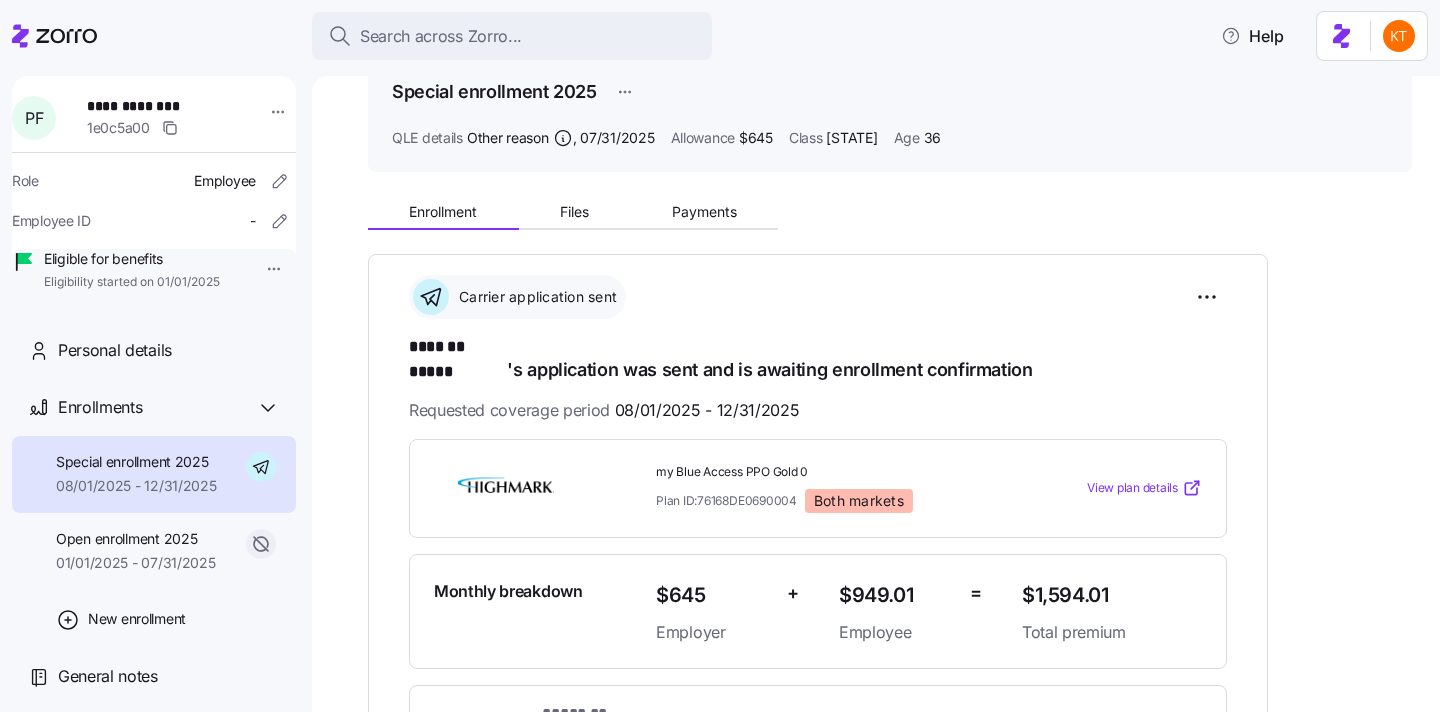 scroll, scrollTop: 0, scrollLeft: 0, axis: both 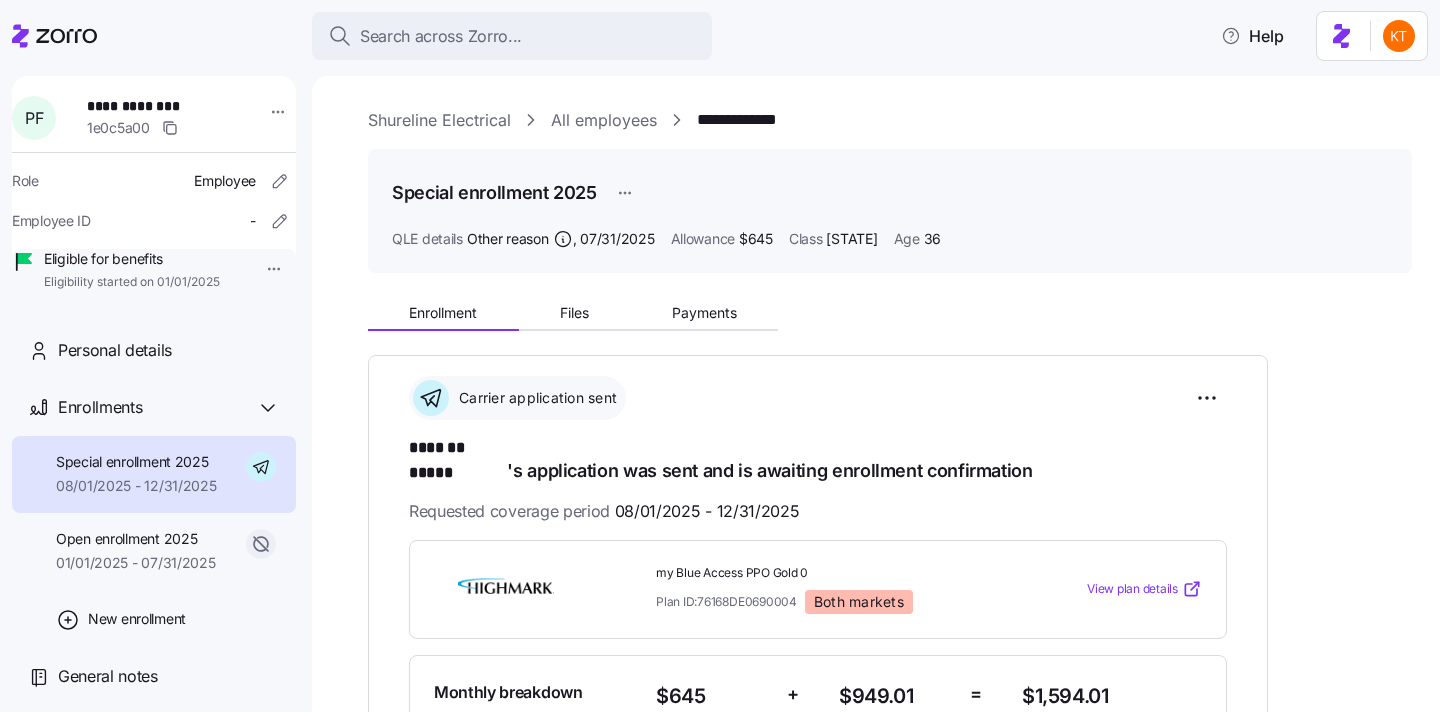 click on "**********" at bounding box center [890, 807] 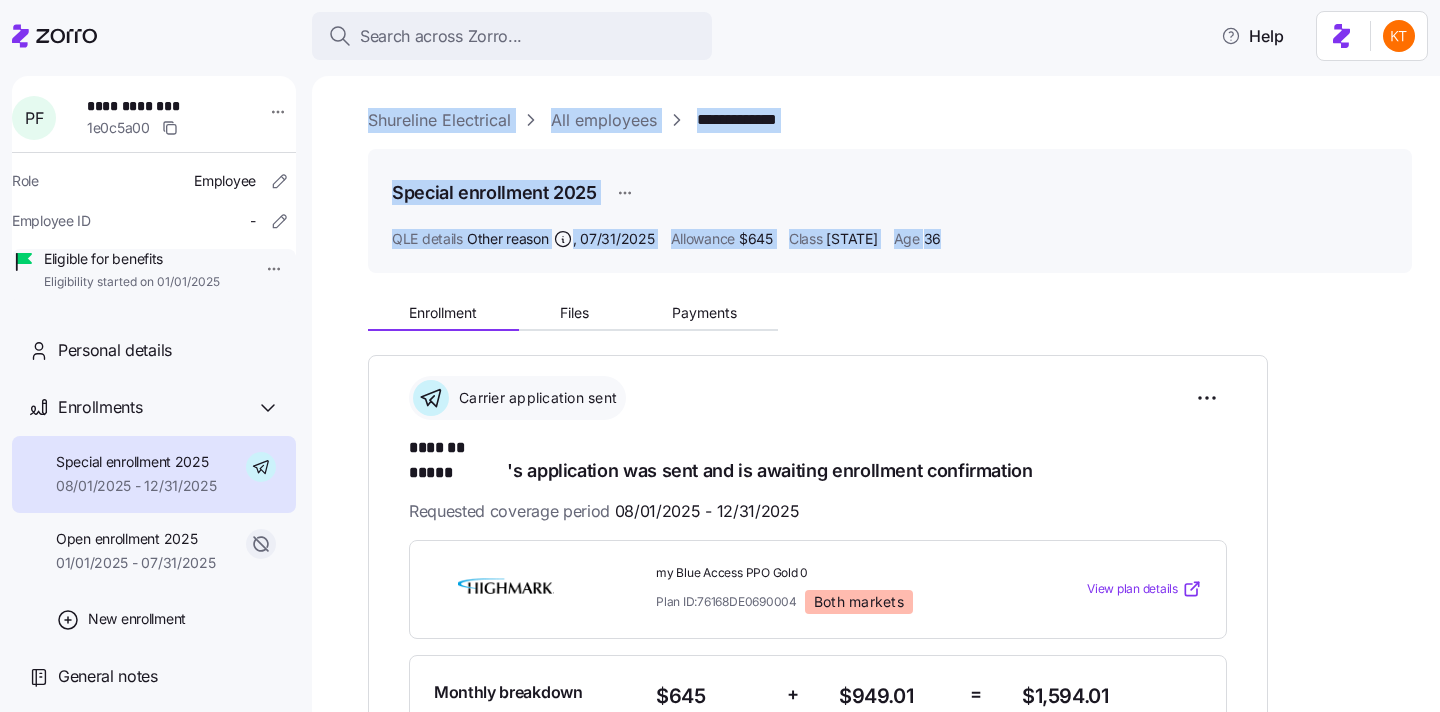 drag, startPoint x: 915, startPoint y: 246, endPoint x: 344, endPoint y: 107, distance: 587.6751 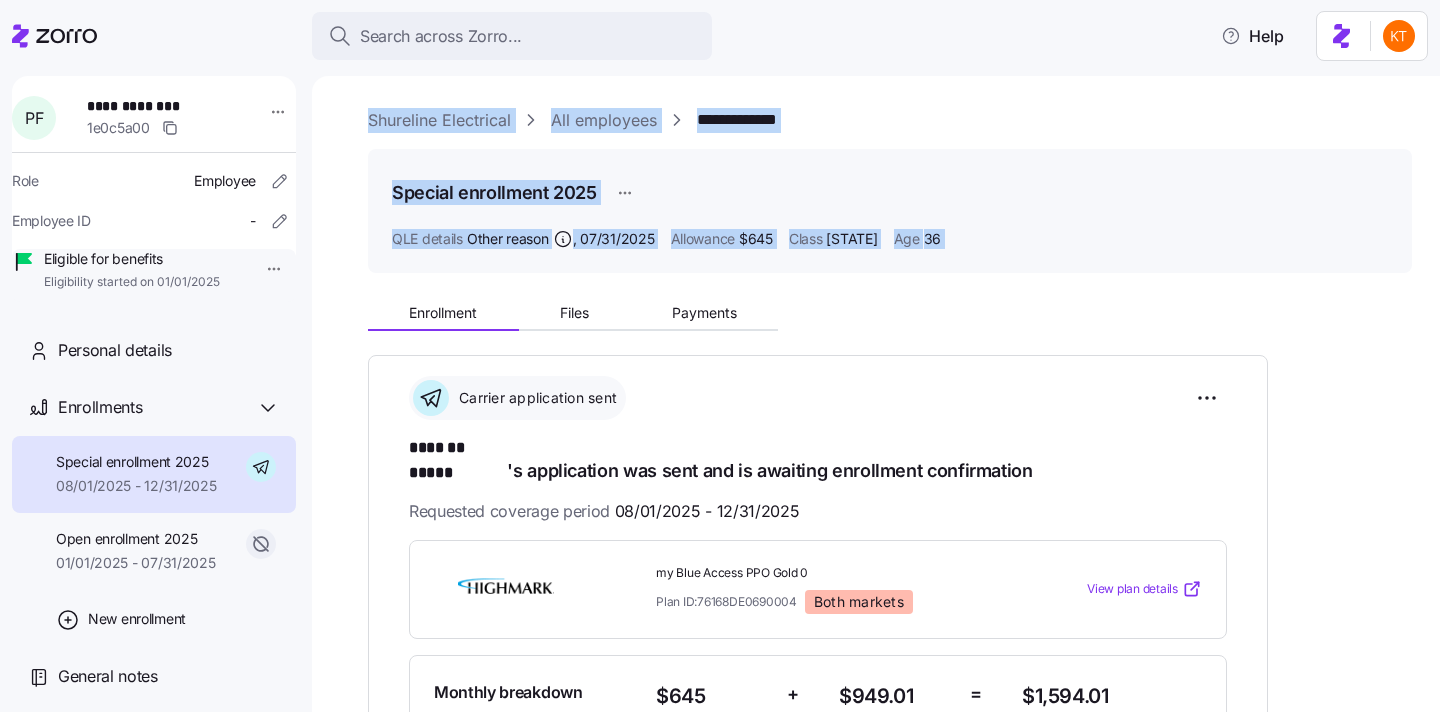 drag, startPoint x: 344, startPoint y: 107, endPoint x: 927, endPoint y: 252, distance: 600.76117 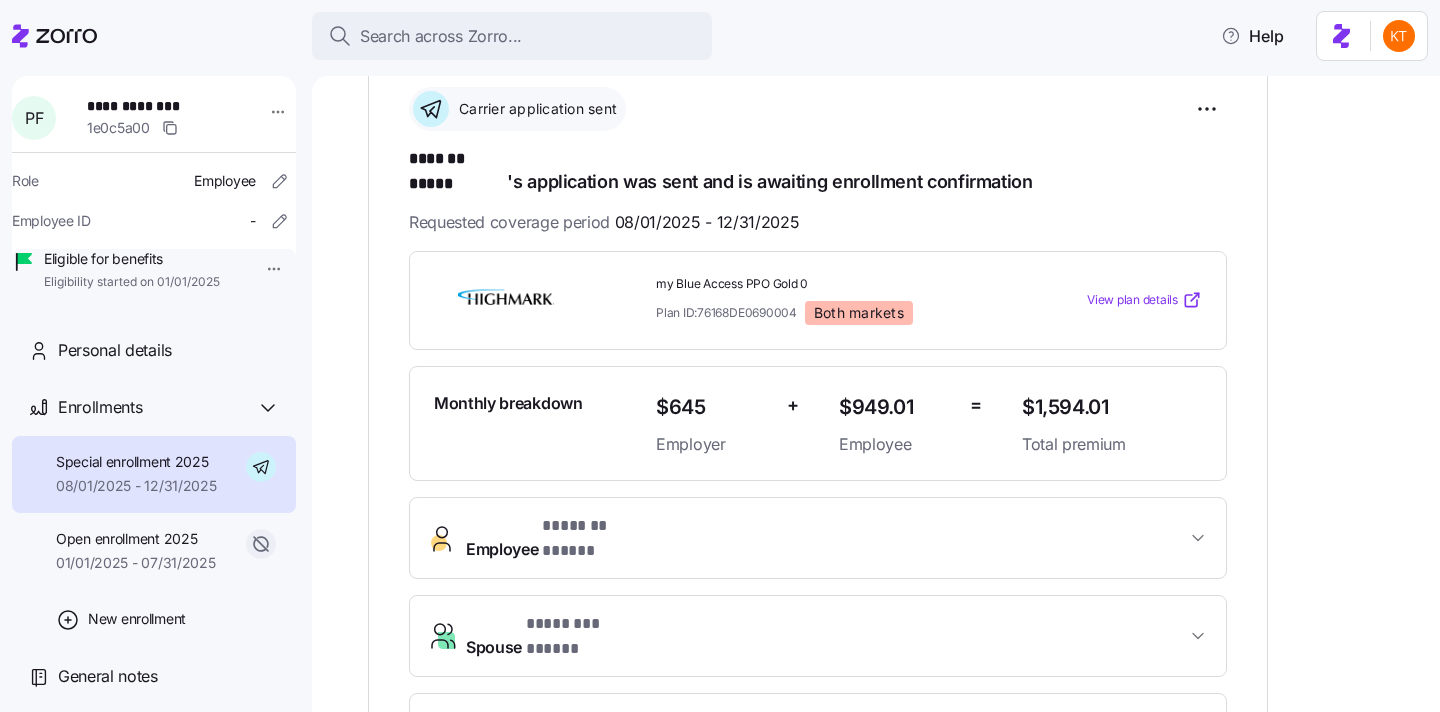 click on "Employee * *******   ***** *" at bounding box center (818, 538) 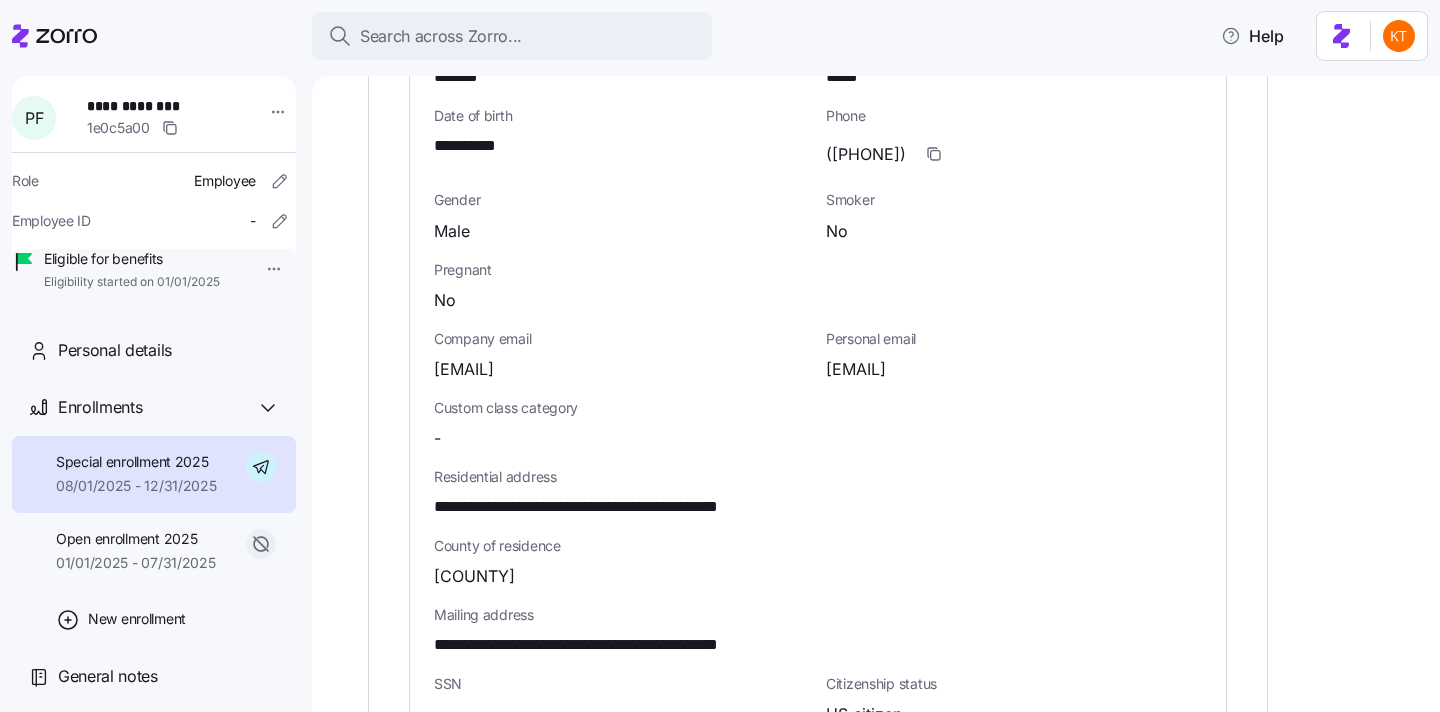 scroll, scrollTop: 890, scrollLeft: 0, axis: vertical 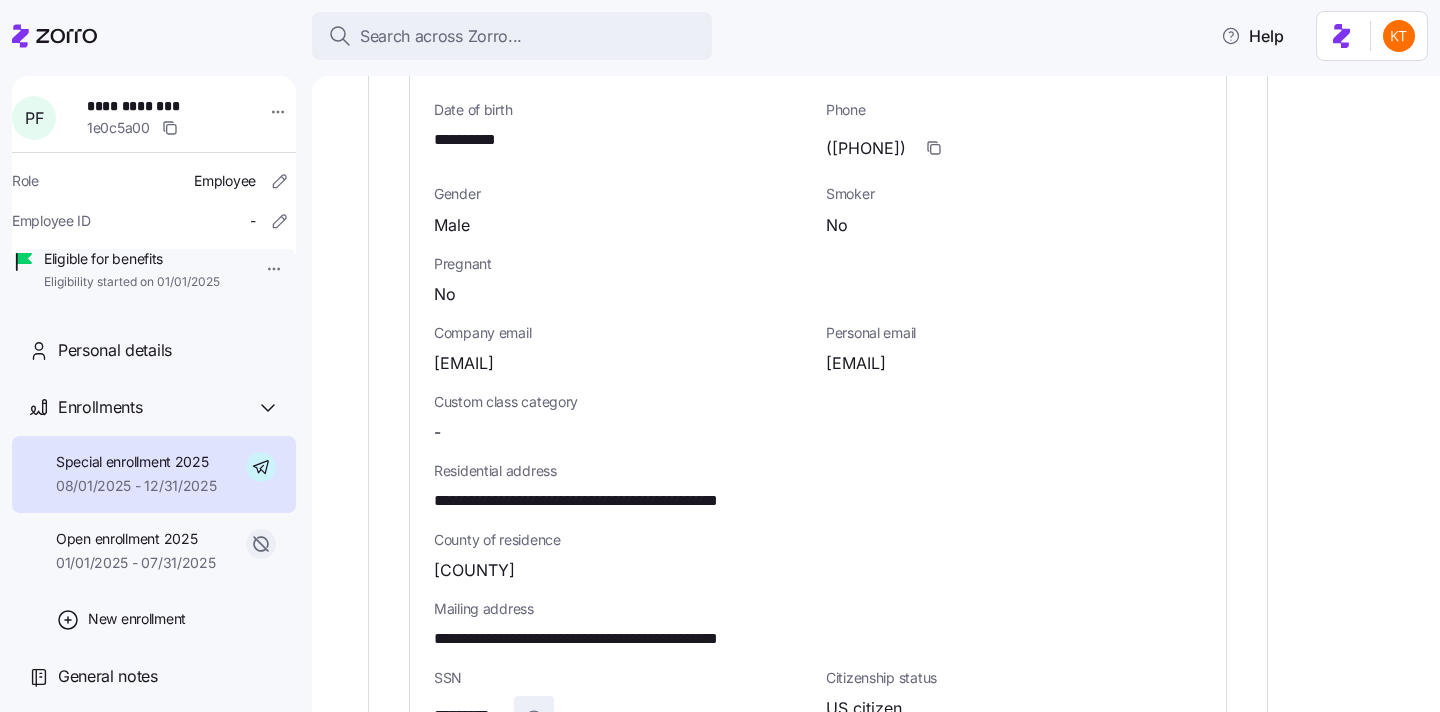 click 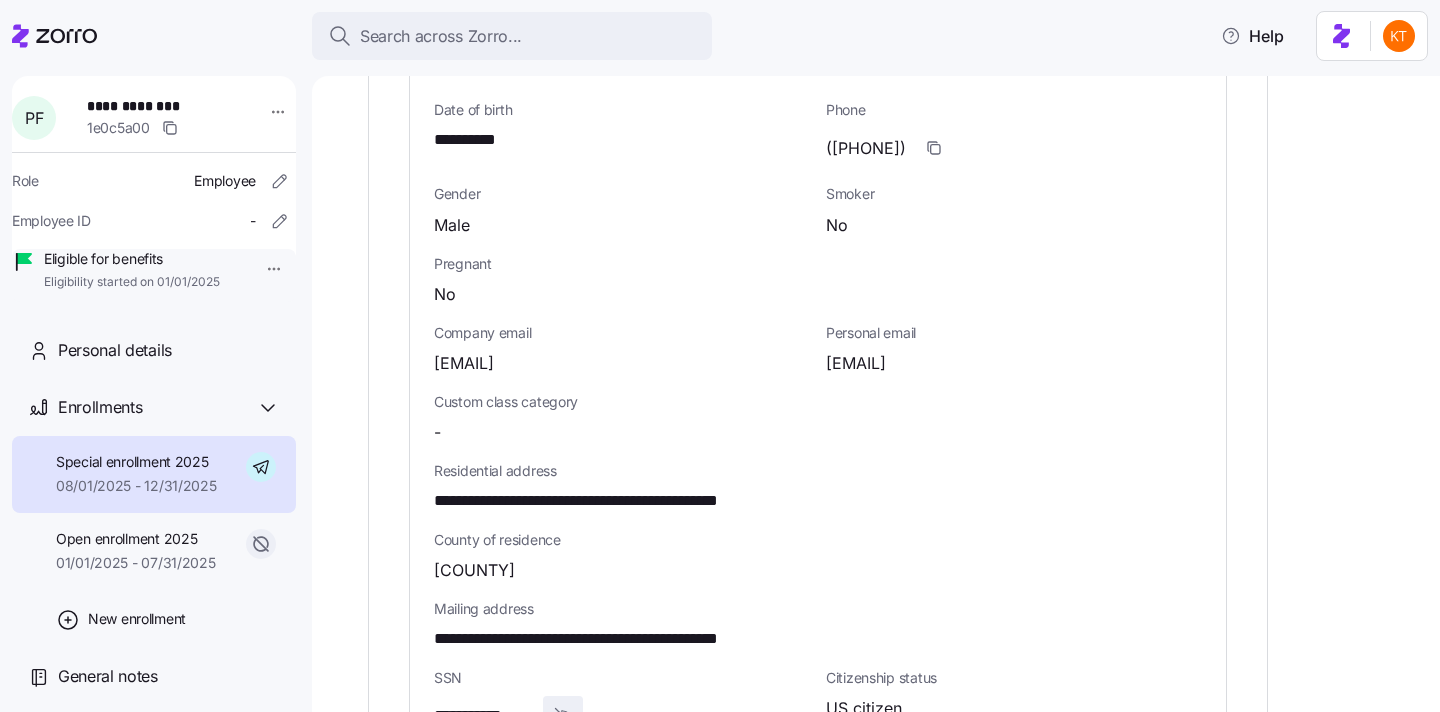 click on "**********" at bounding box center [484, 716] 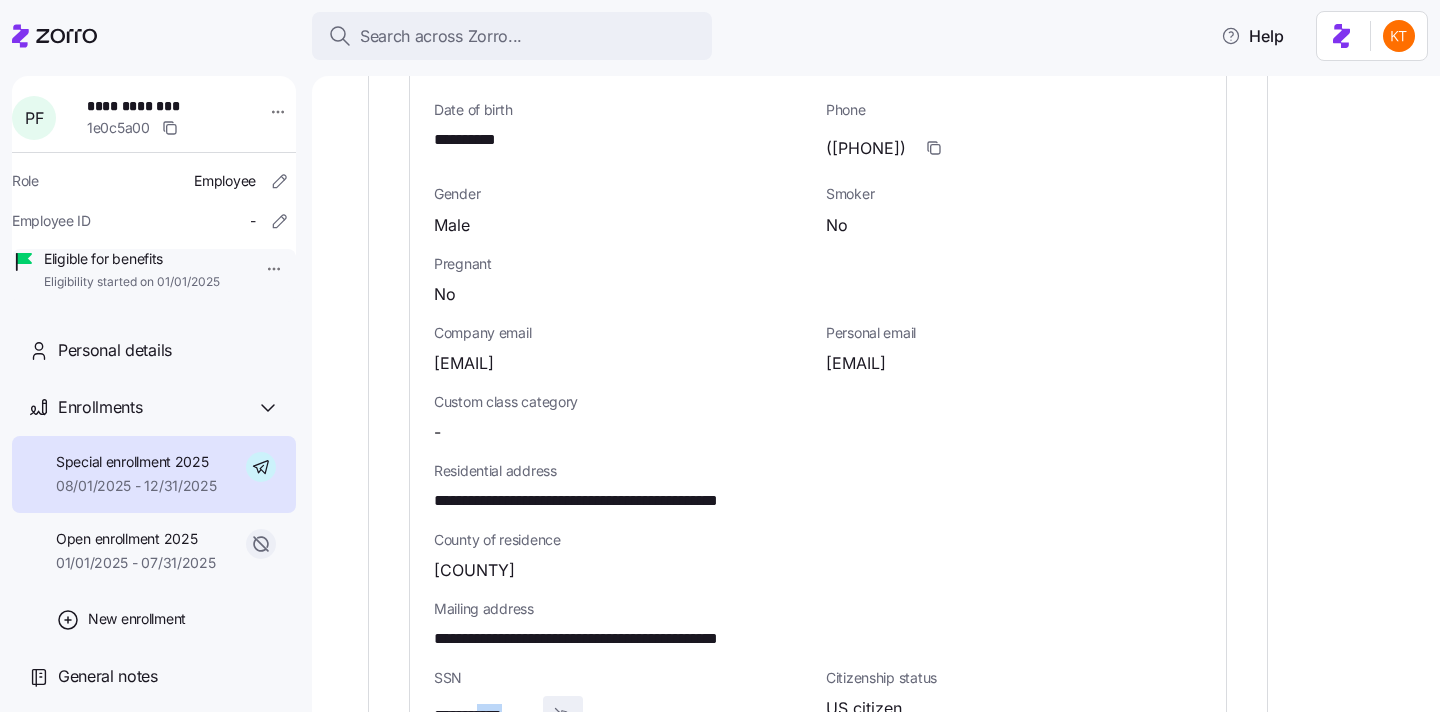 click on "**********" at bounding box center [484, 716] 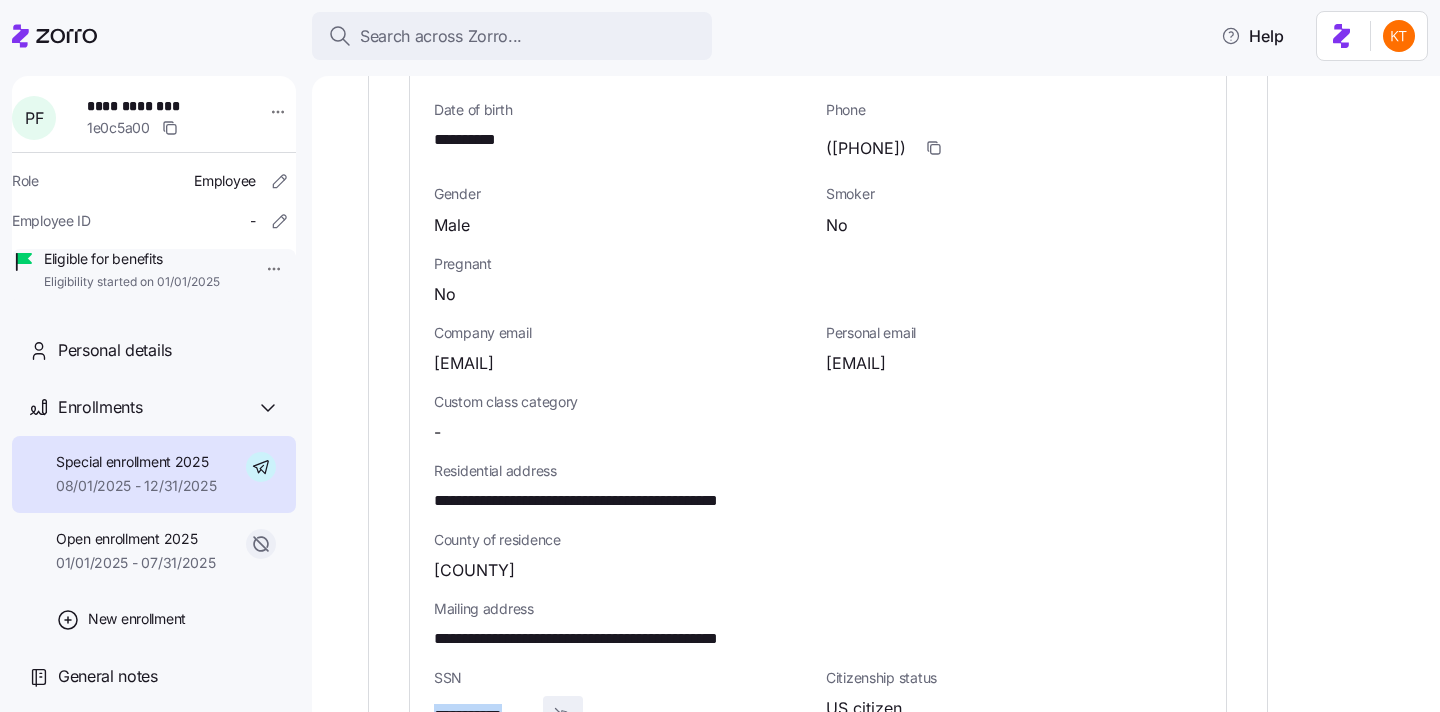click on "**********" at bounding box center [484, 716] 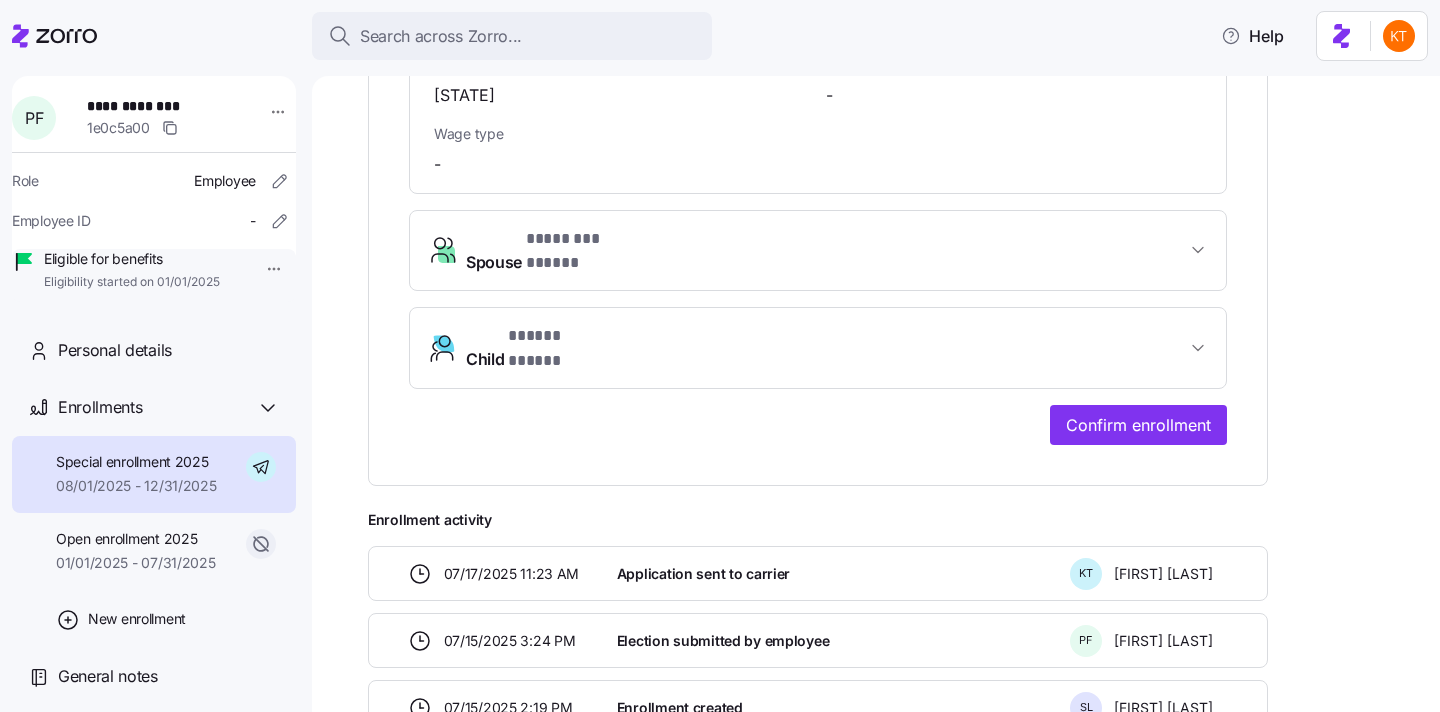 scroll, scrollTop: 1699, scrollLeft: 0, axis: vertical 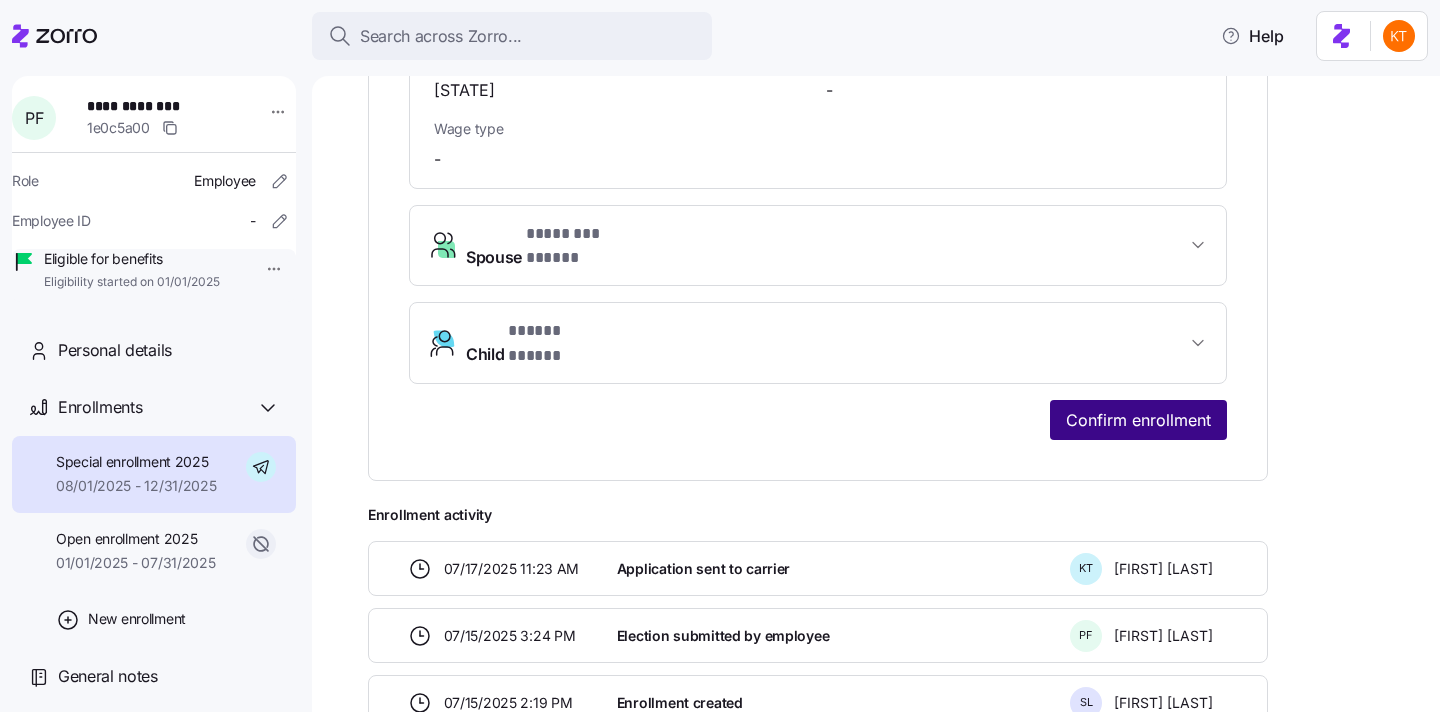click on "Confirm enrollment" at bounding box center (1138, 420) 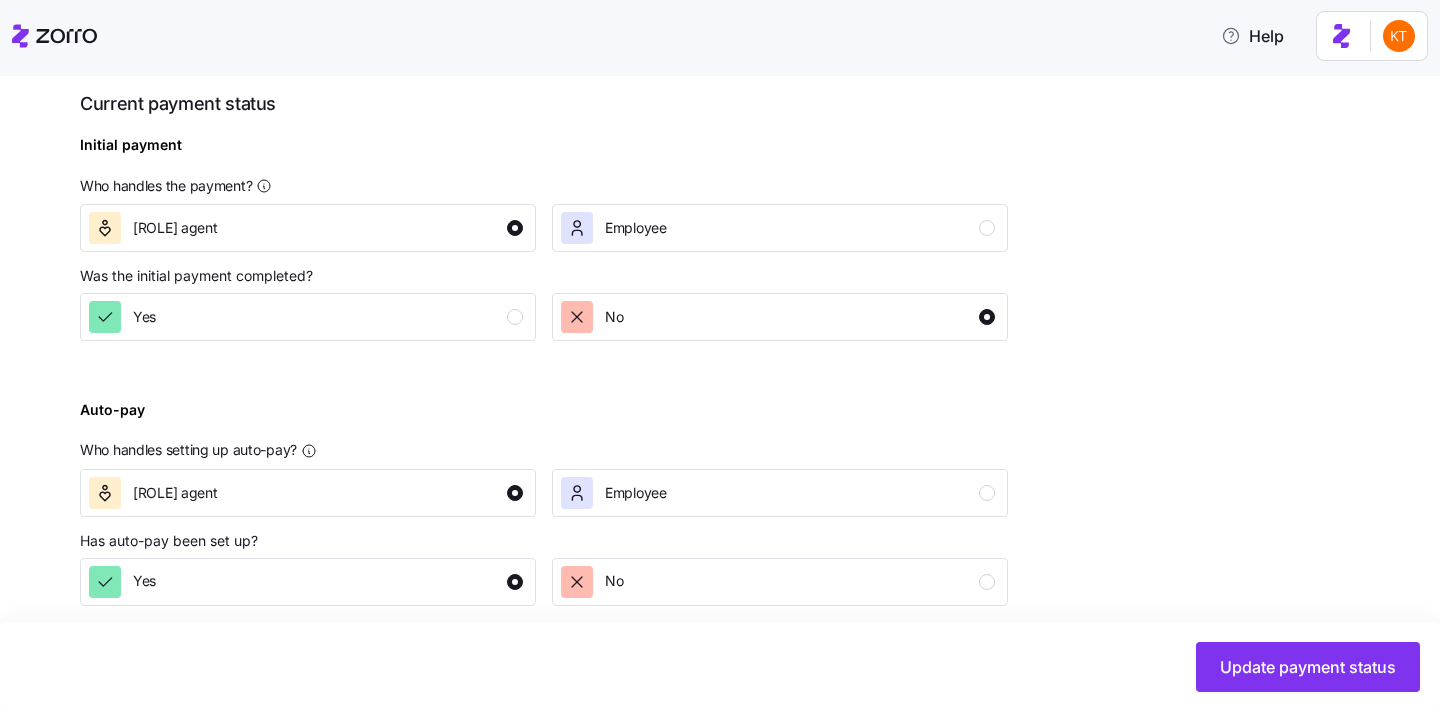 scroll, scrollTop: 765, scrollLeft: 0, axis: vertical 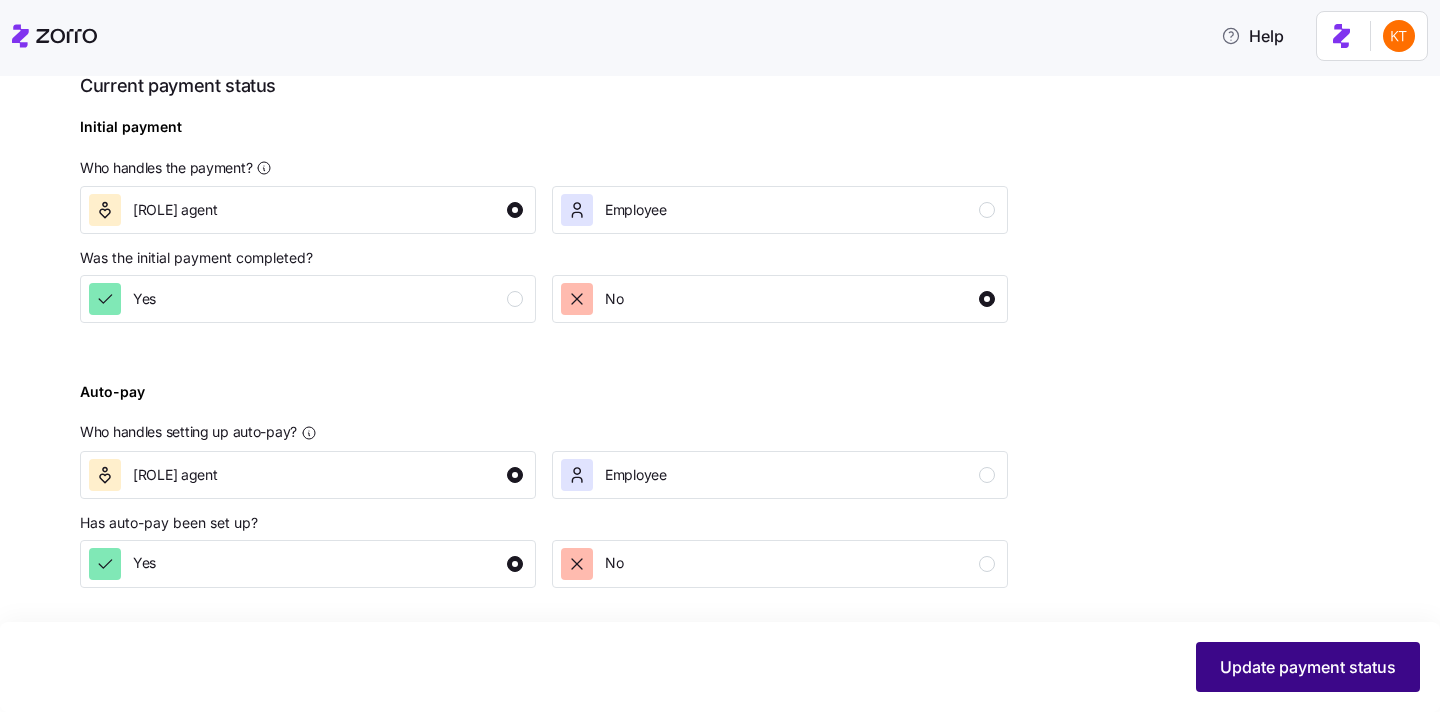 click on "Update payment status" at bounding box center (1308, 667) 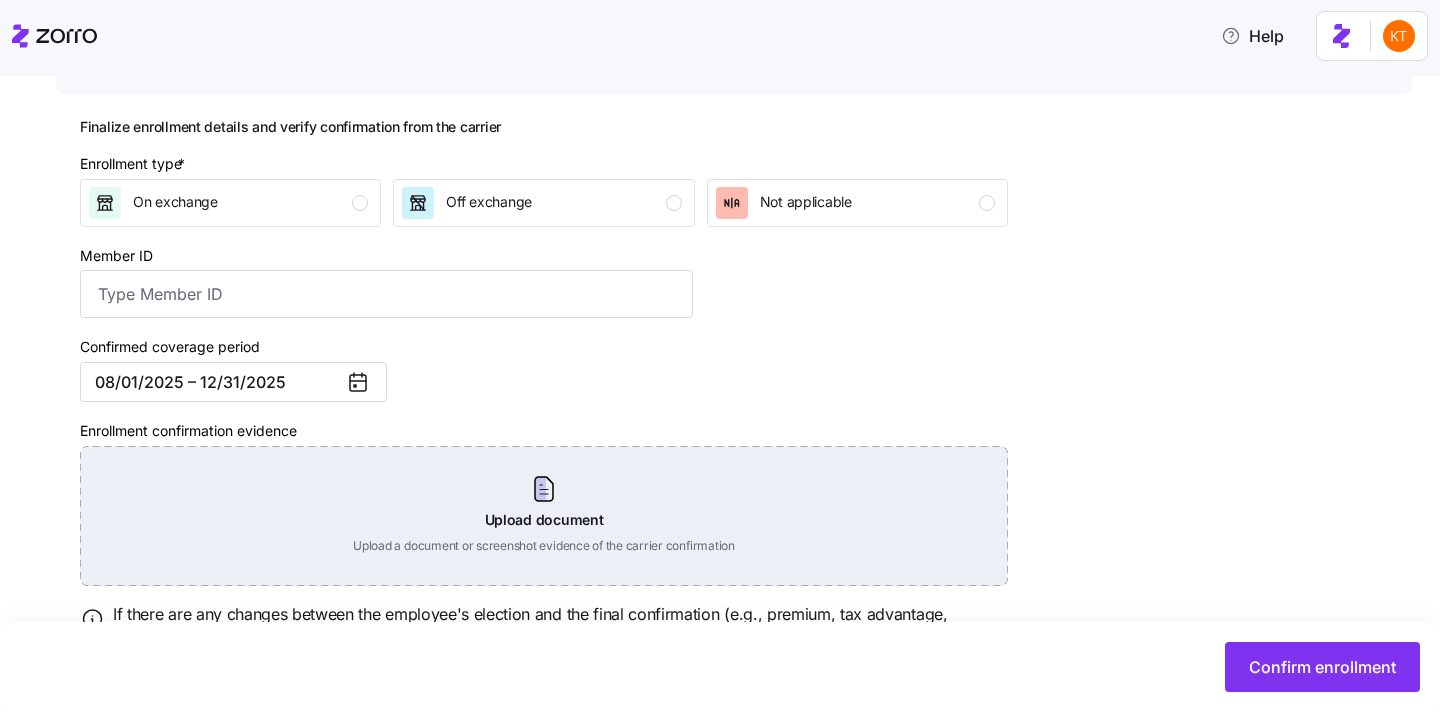 scroll, scrollTop: 251, scrollLeft: 0, axis: vertical 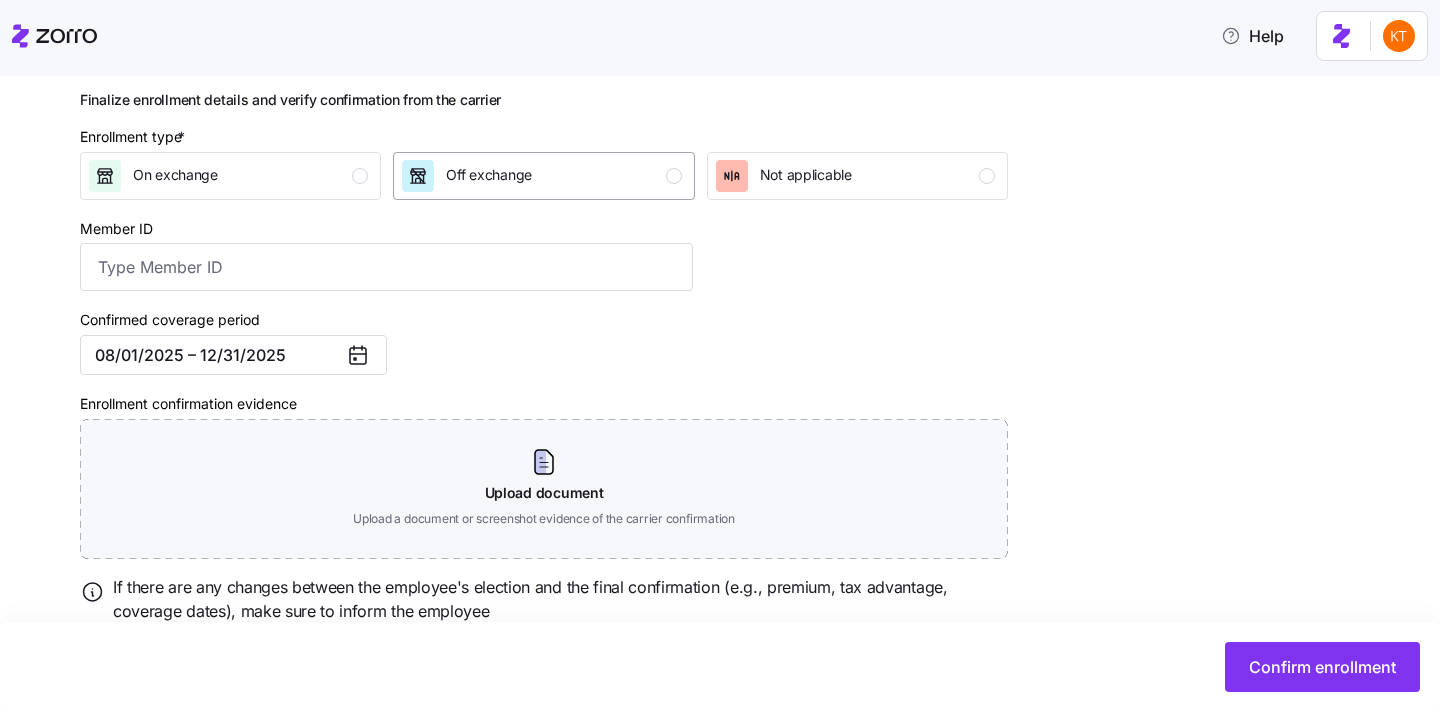 click on "Off exchange" at bounding box center [543, 176] 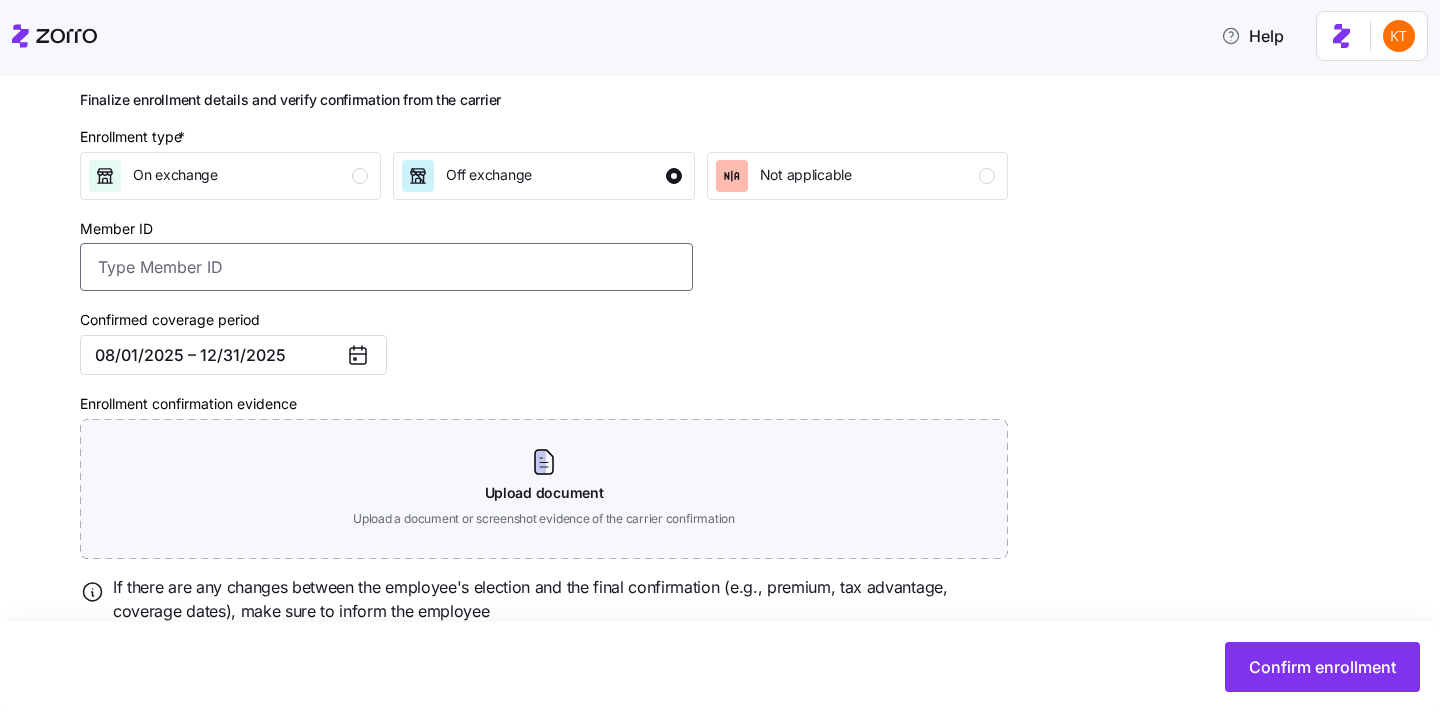 click on "Member ID" at bounding box center [386, 267] 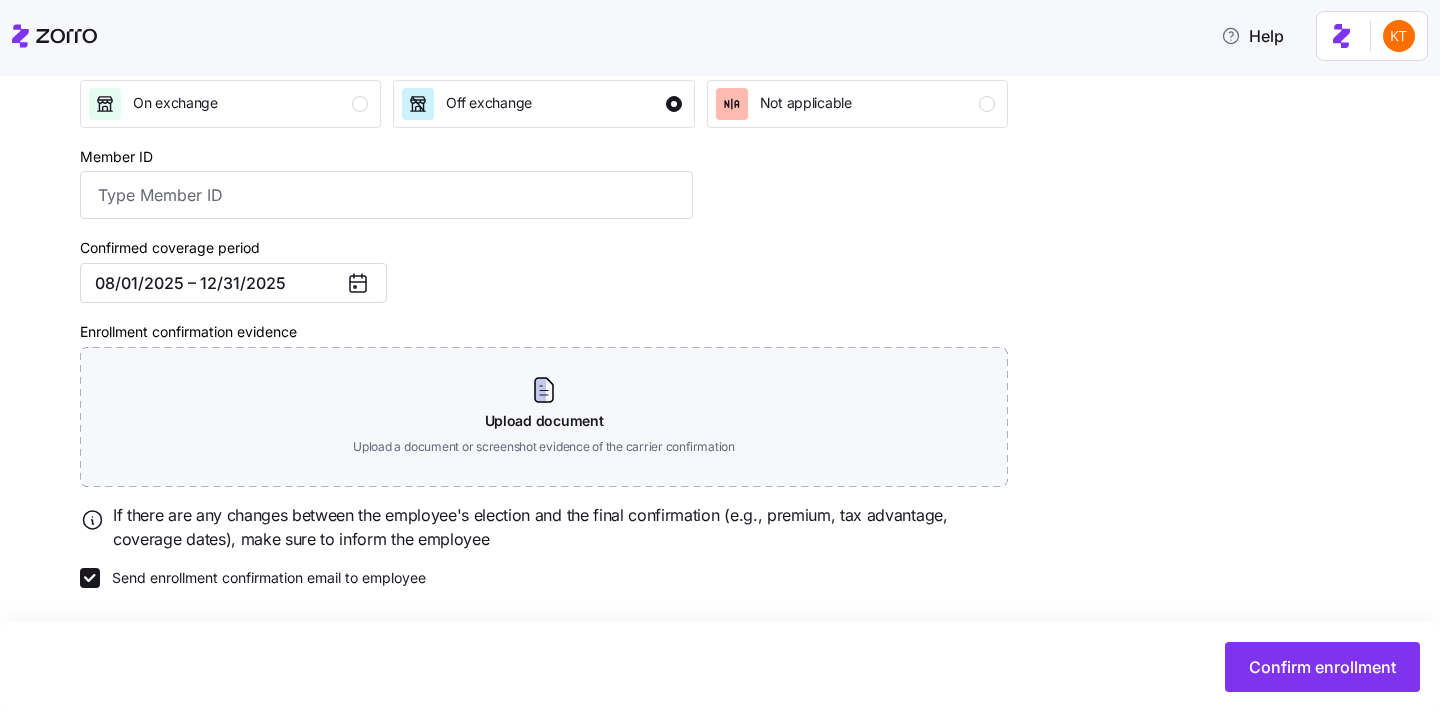 click on "Send enrollment confirmation email to employee" at bounding box center (263, 578) 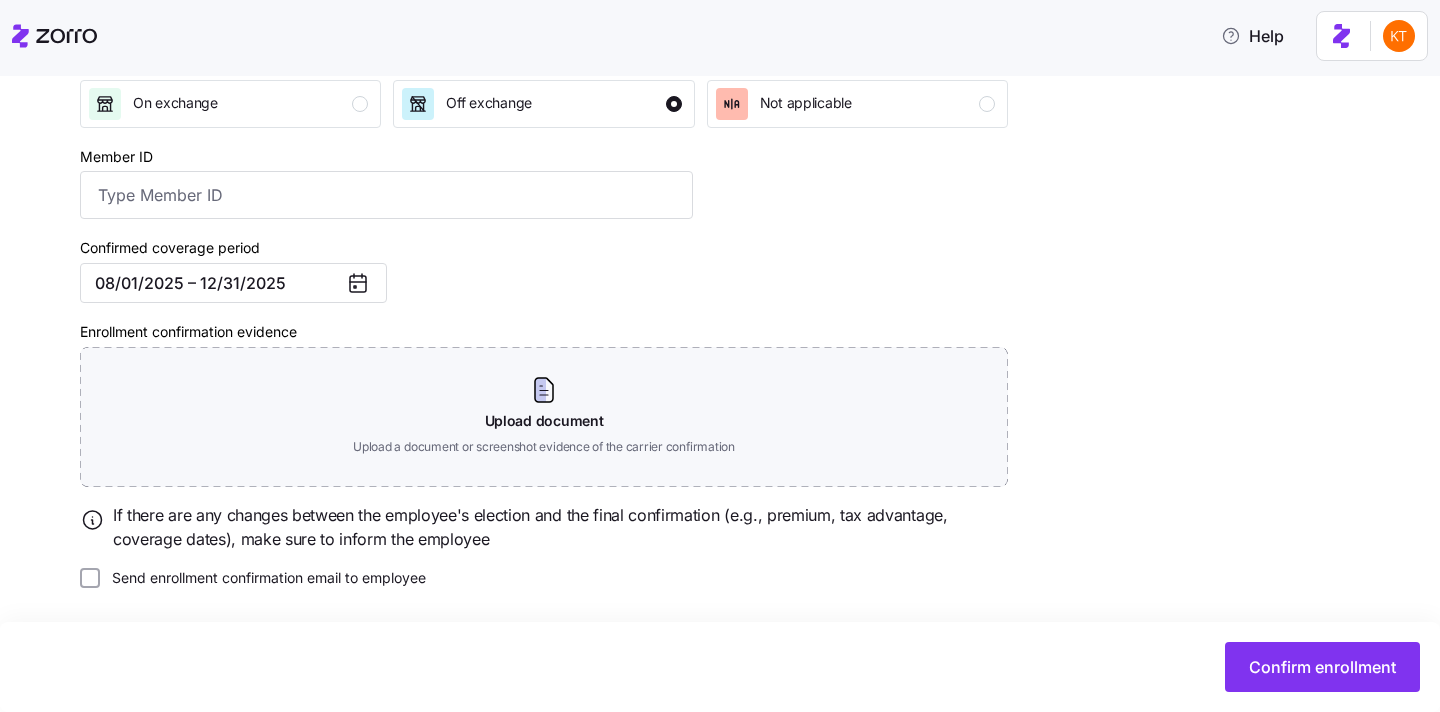 click on "Send enrollment confirmation email to employee" at bounding box center (263, 578) 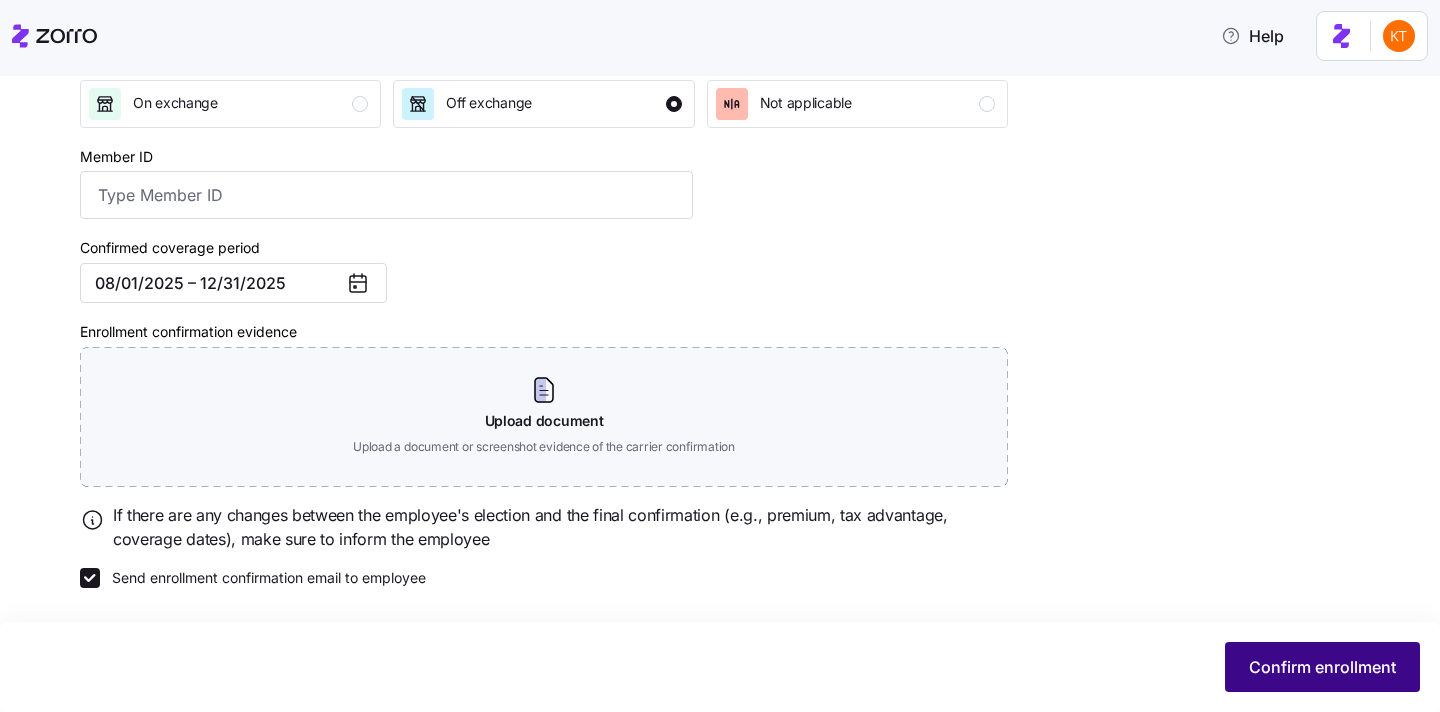 click on "Confirm enrollment" at bounding box center [1322, 667] 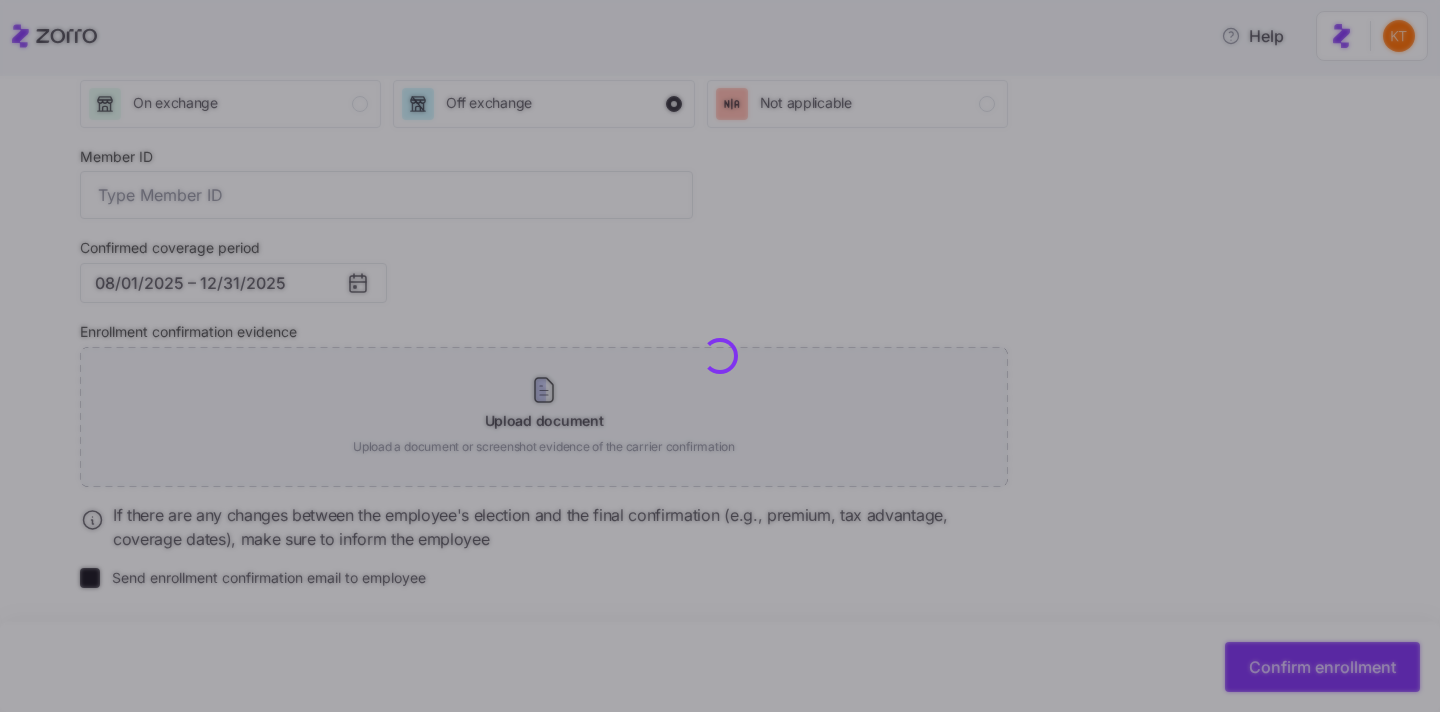 checkbox on "false" 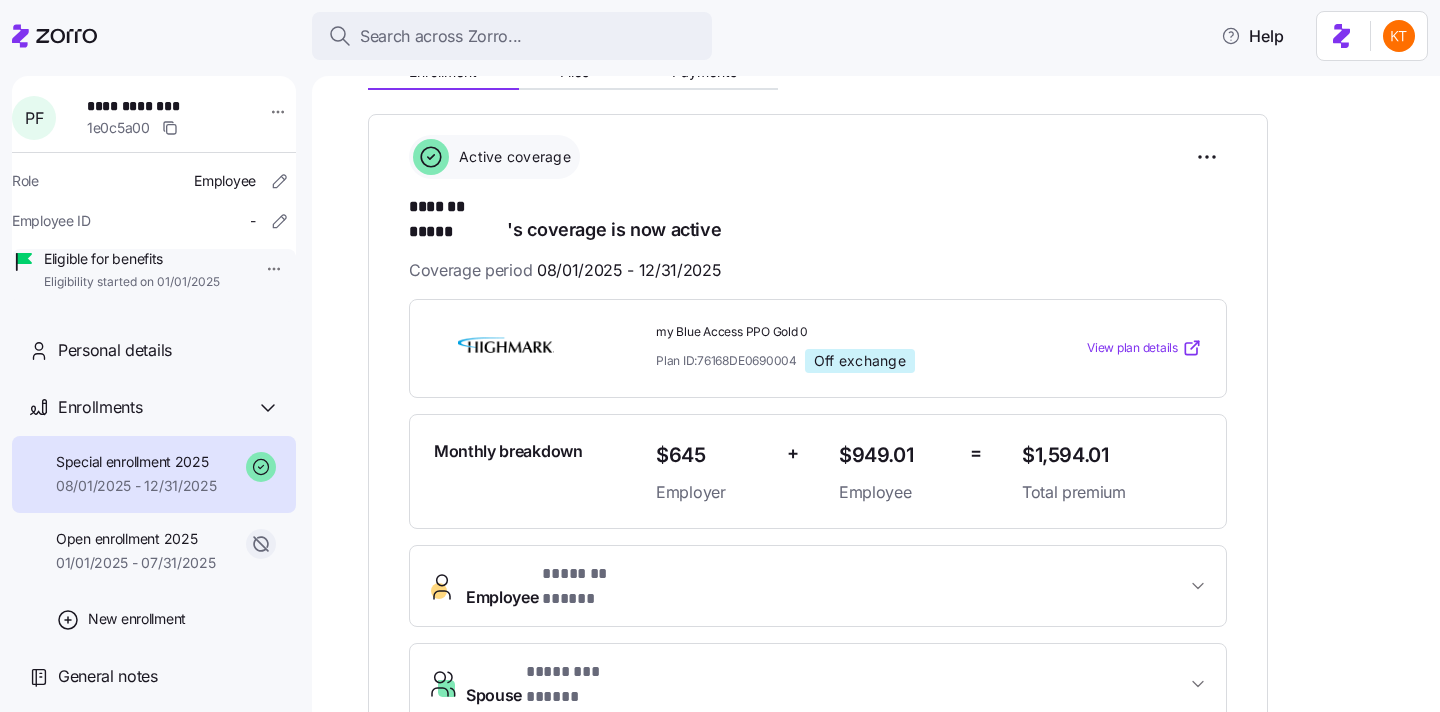 scroll, scrollTop: 105, scrollLeft: 0, axis: vertical 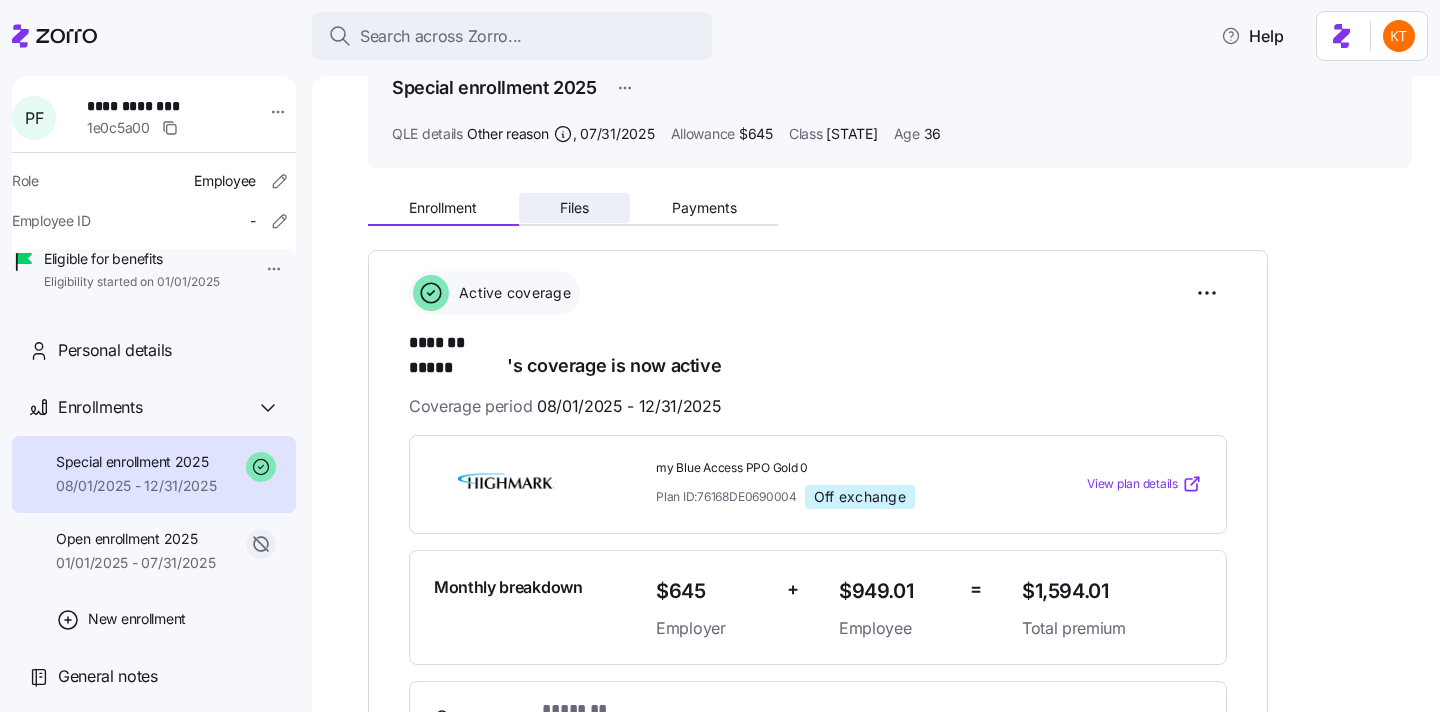 click on "Files" at bounding box center [575, 208] 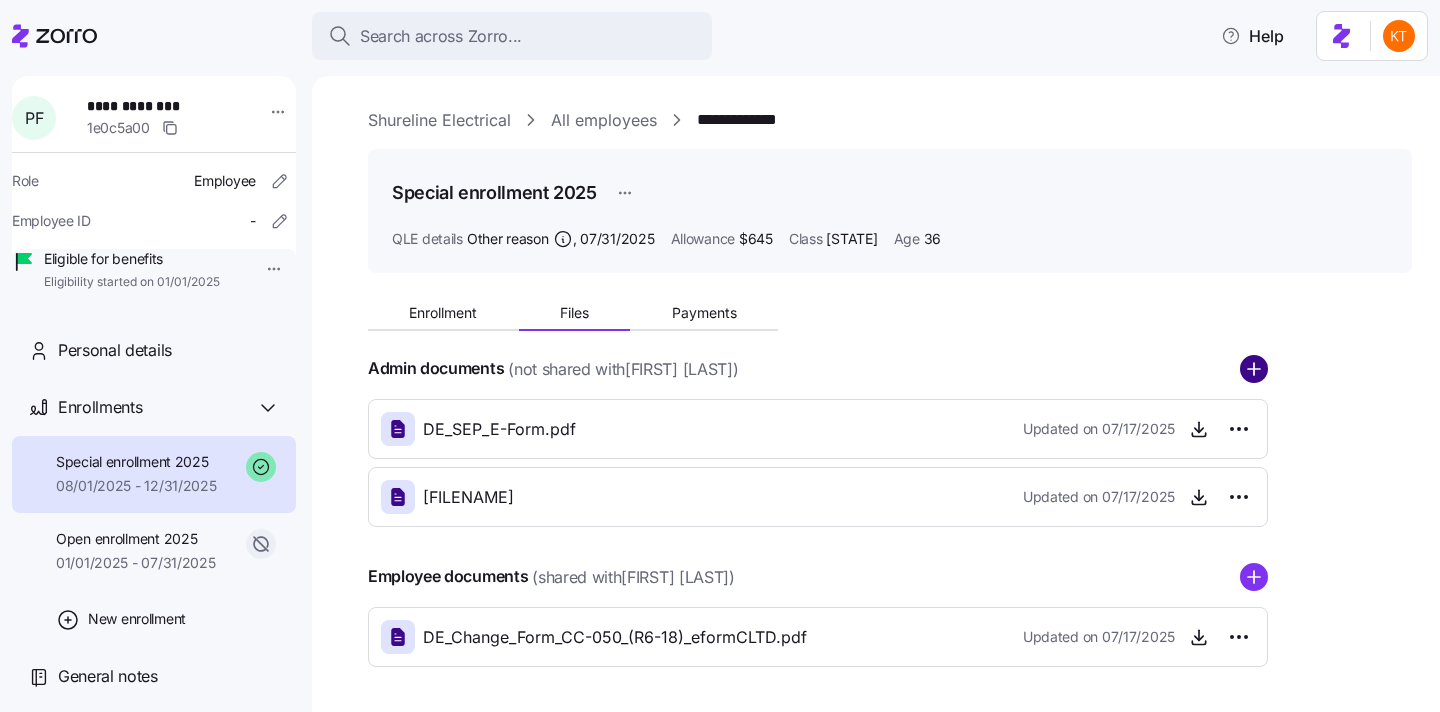 click 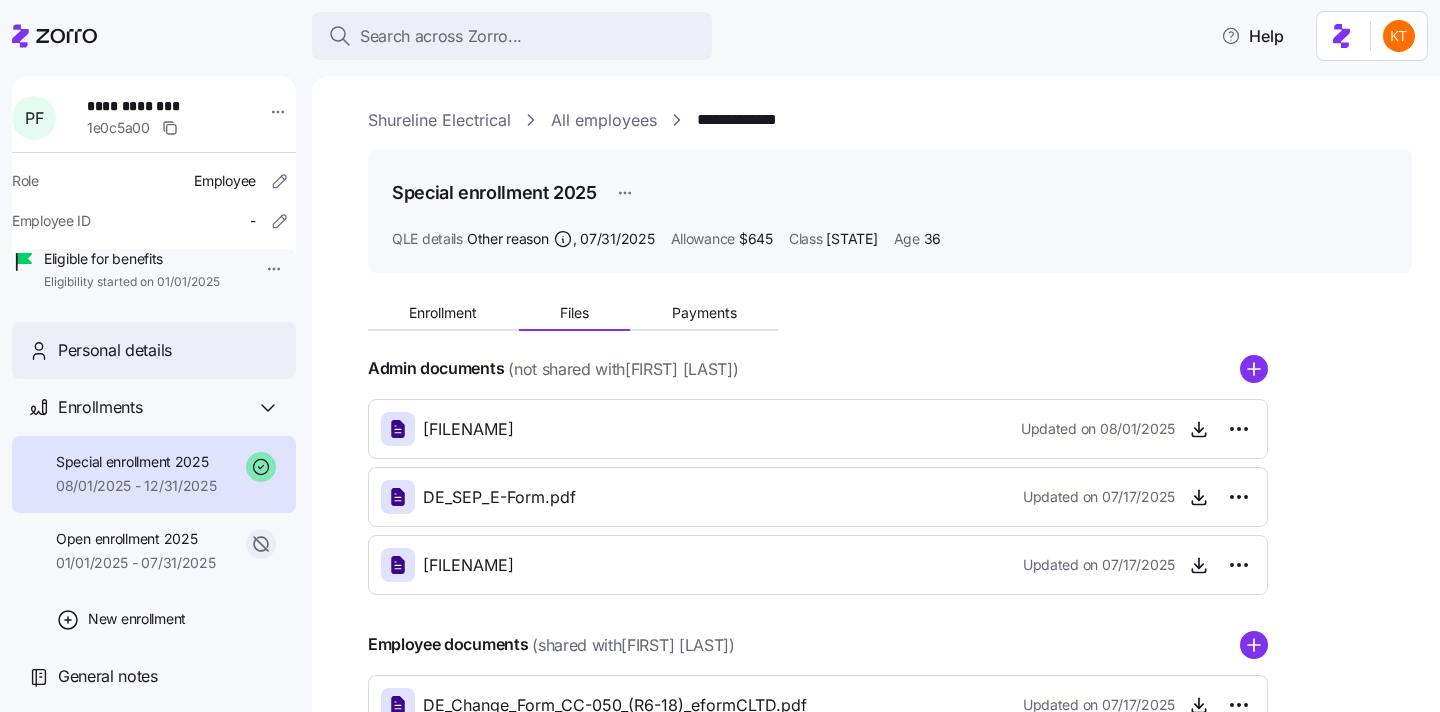 click on "Personal details" at bounding box center [115, 350] 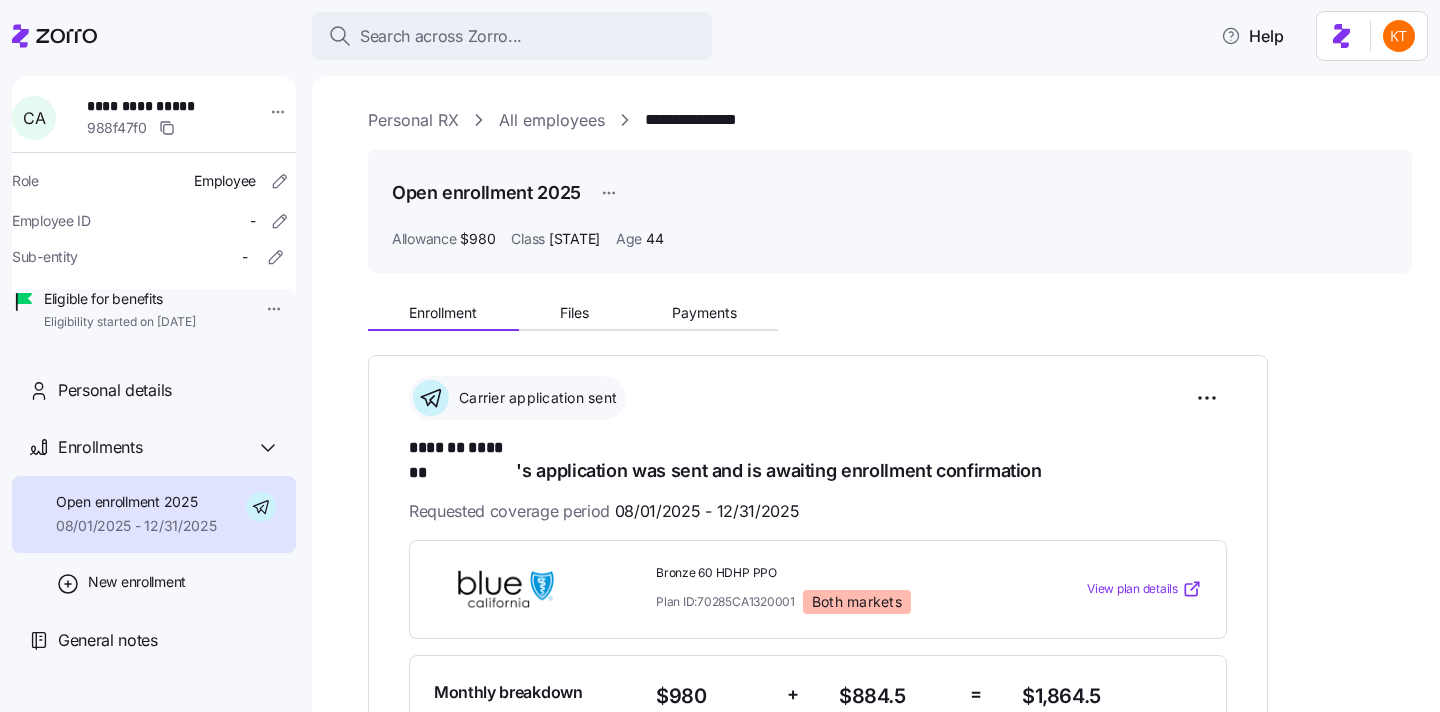 scroll, scrollTop: 0, scrollLeft: 0, axis: both 